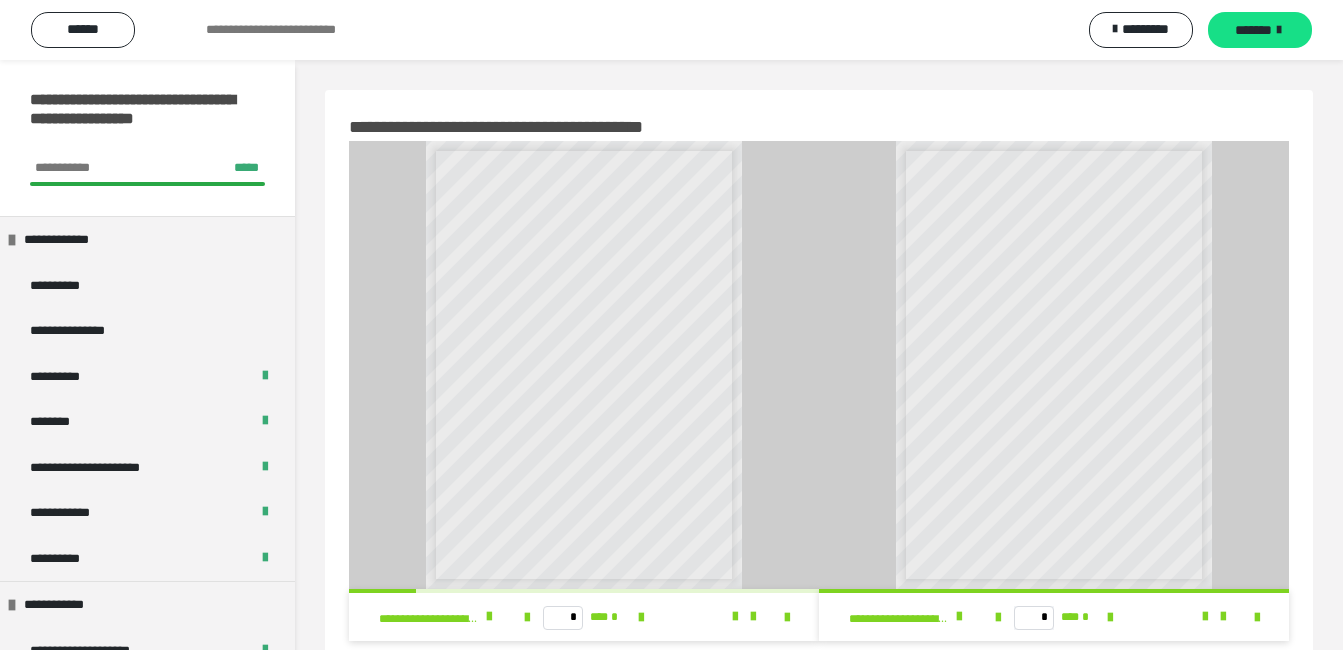 scroll, scrollTop: 0, scrollLeft: 0, axis: both 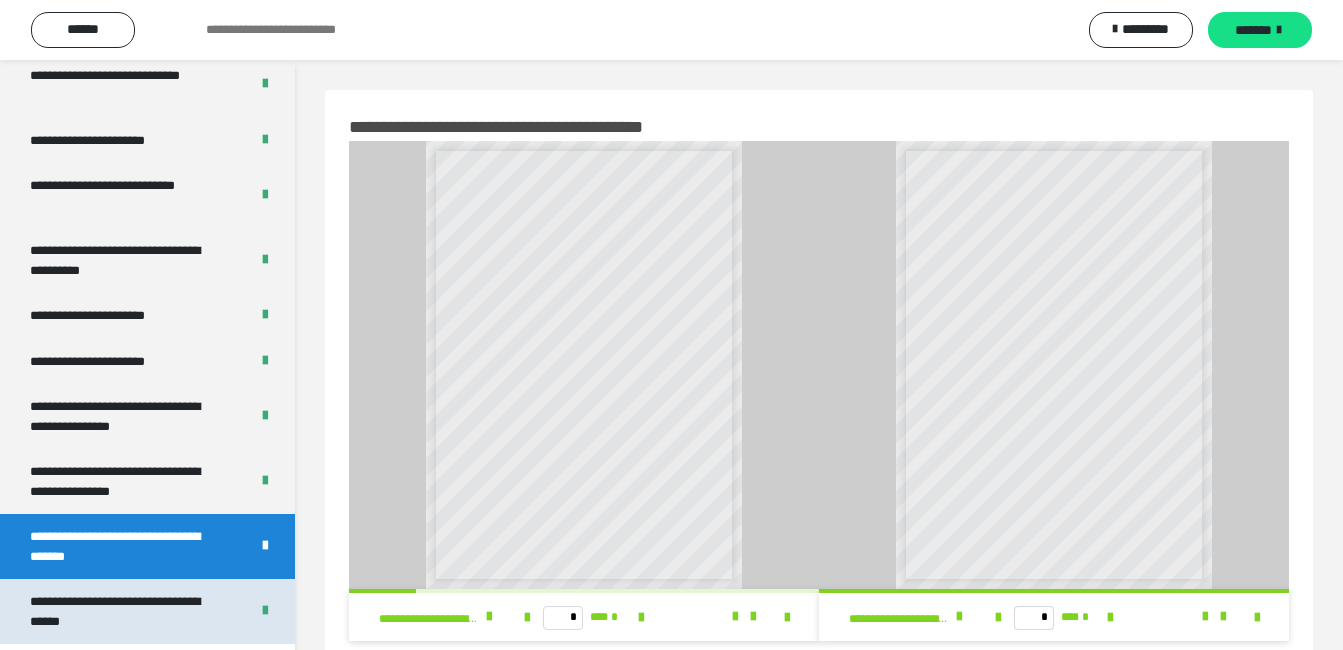 click on "**********" at bounding box center (124, 611) 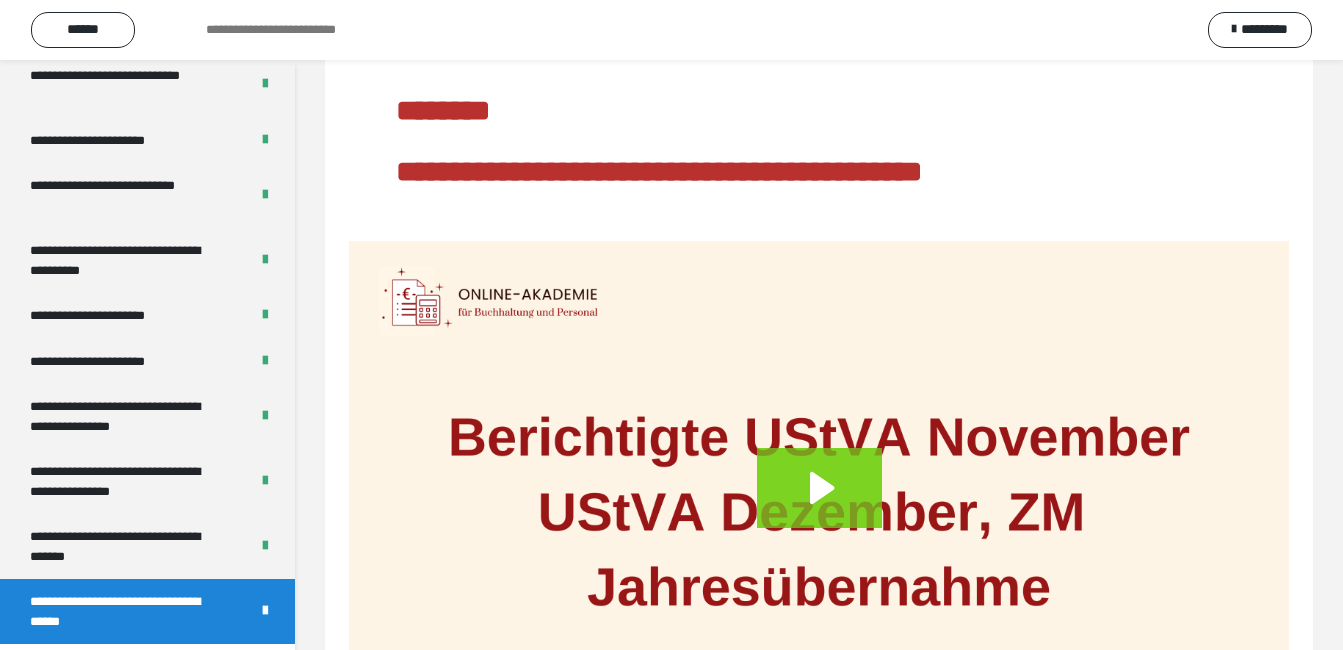 scroll, scrollTop: 101, scrollLeft: 0, axis: vertical 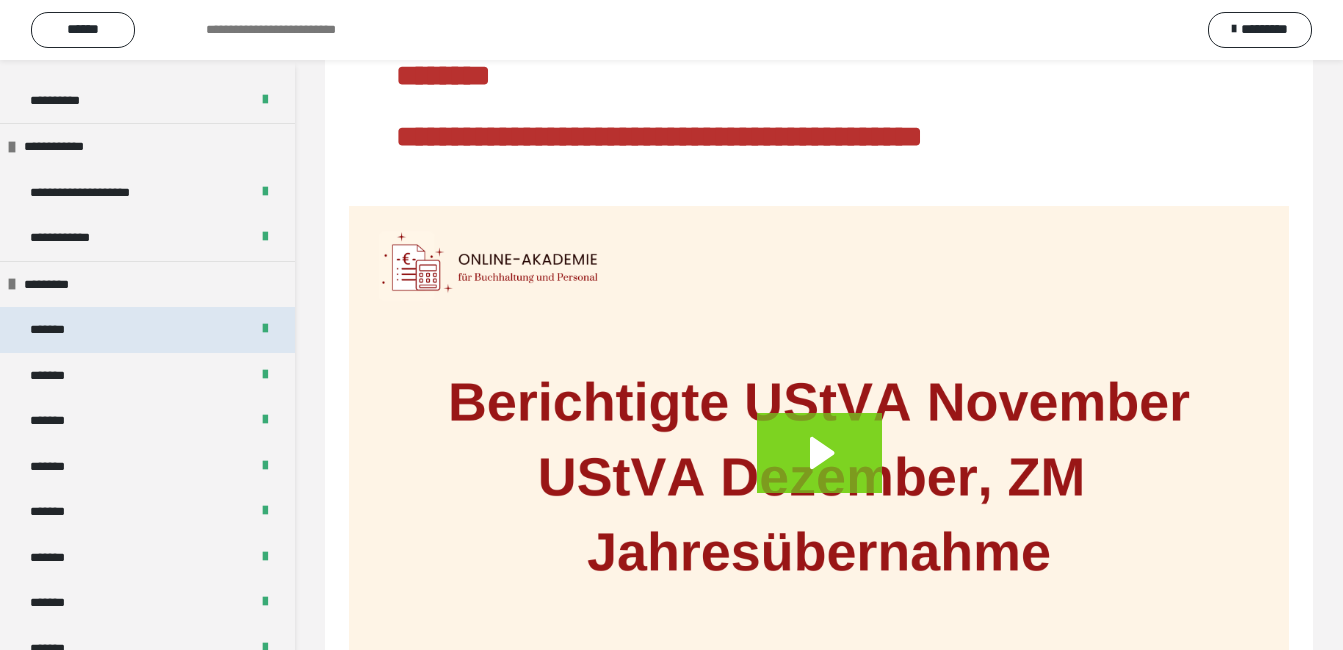 click on "*******" at bounding box center (147, 330) 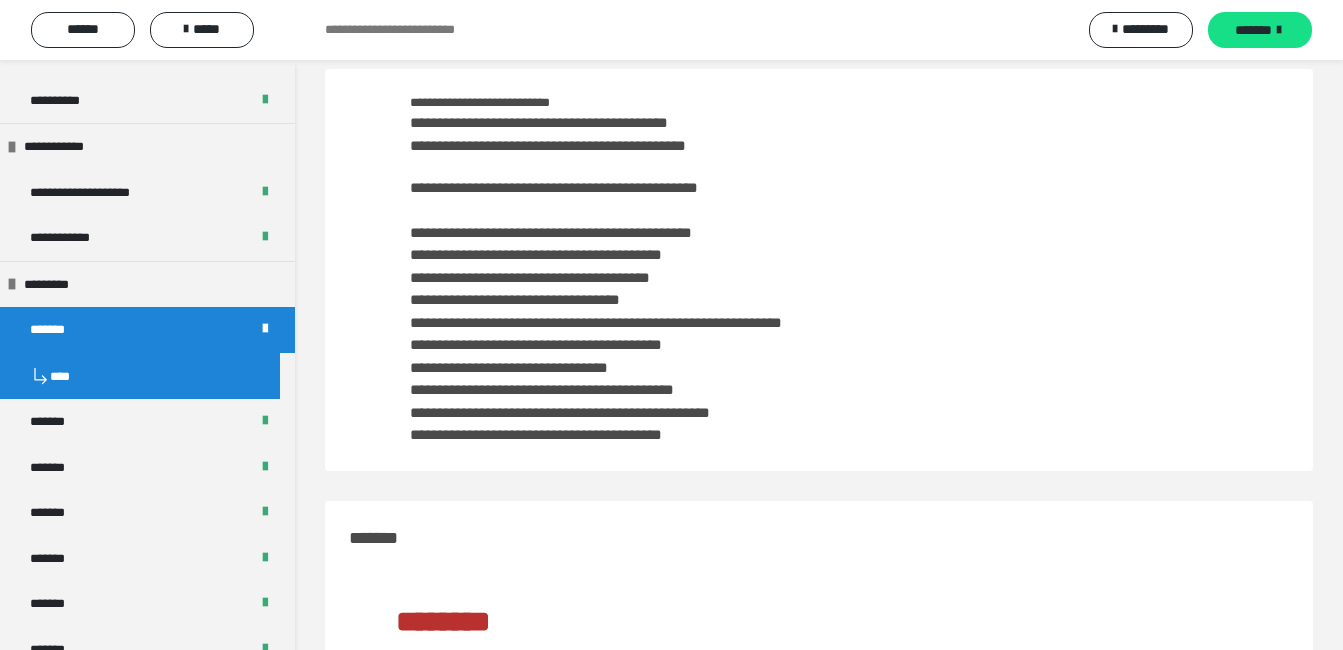 scroll, scrollTop: 681, scrollLeft: 0, axis: vertical 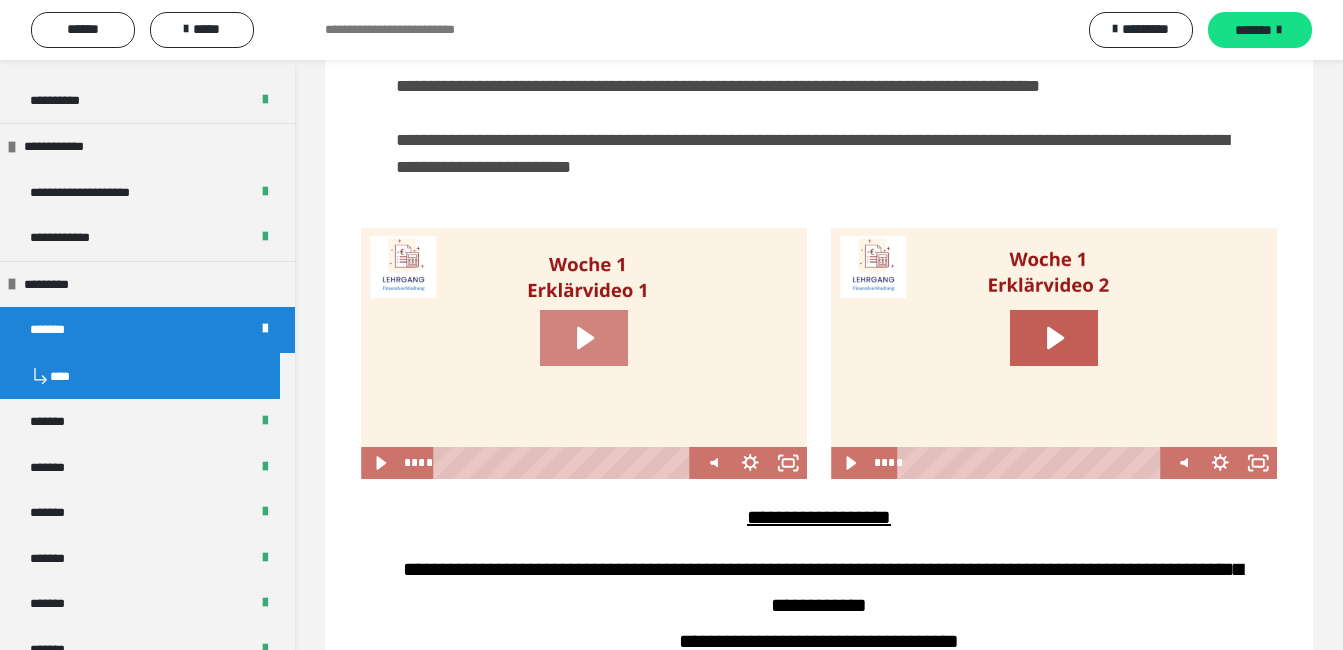 click 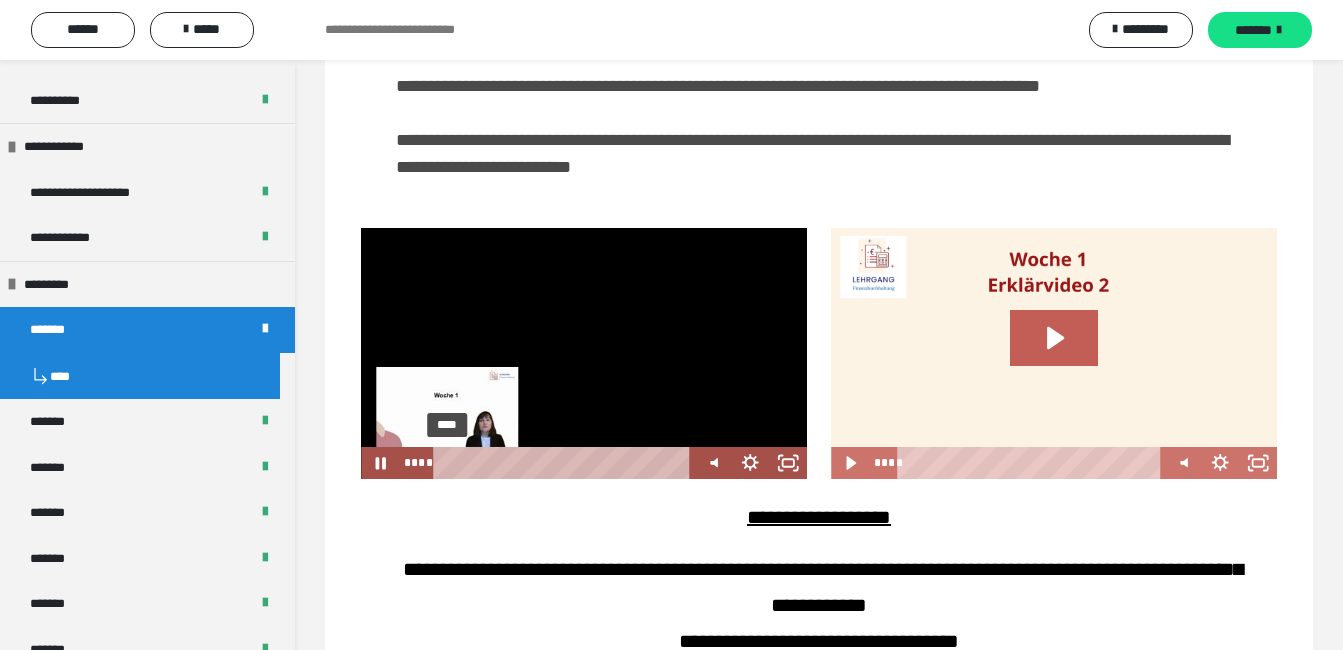 click on "****" at bounding box center (565, 463) 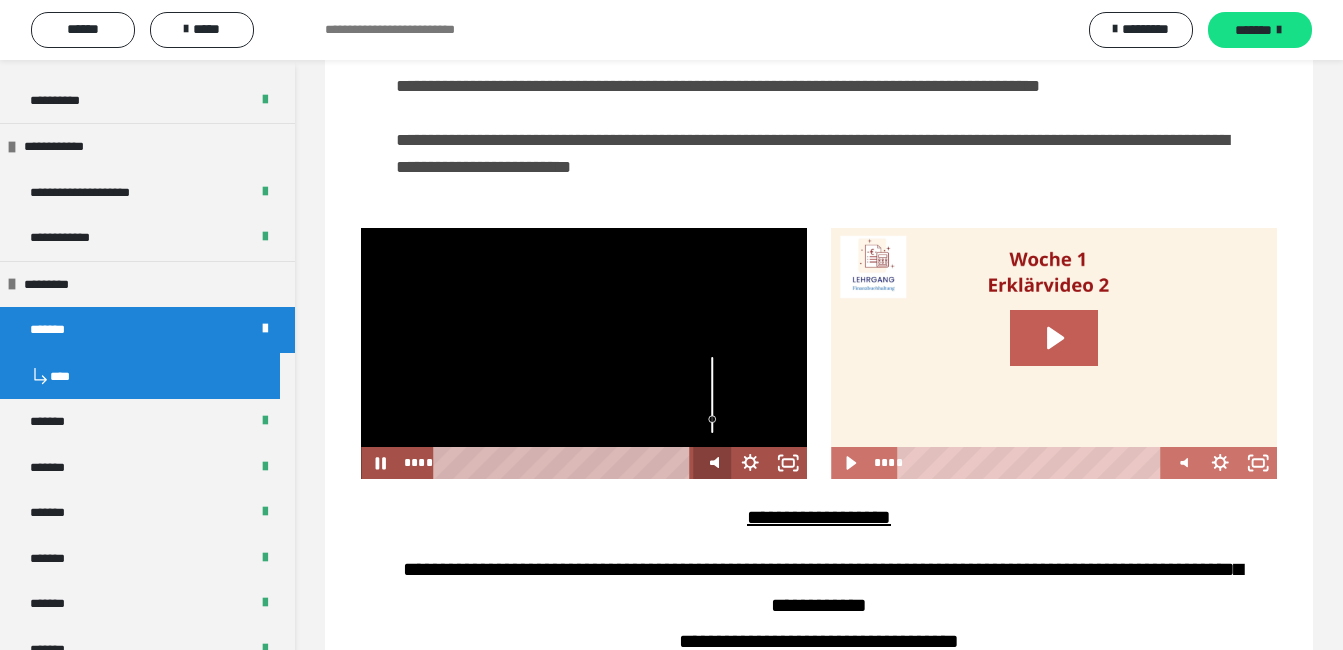 click 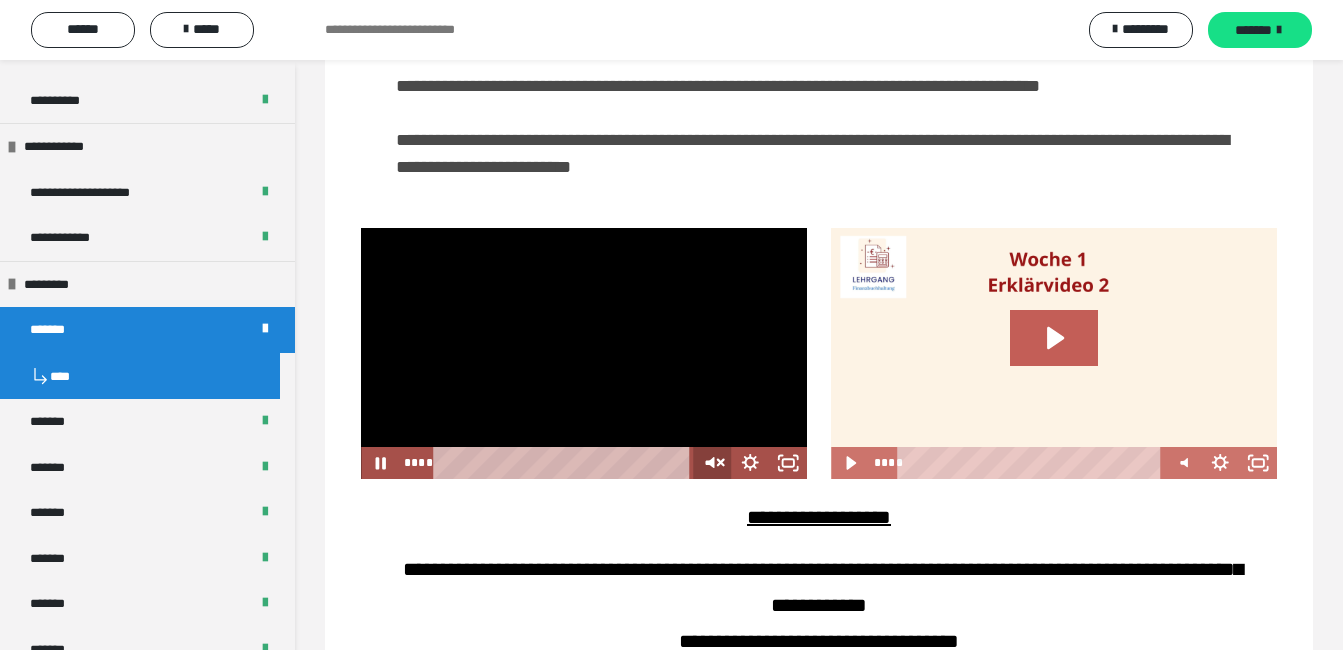 click 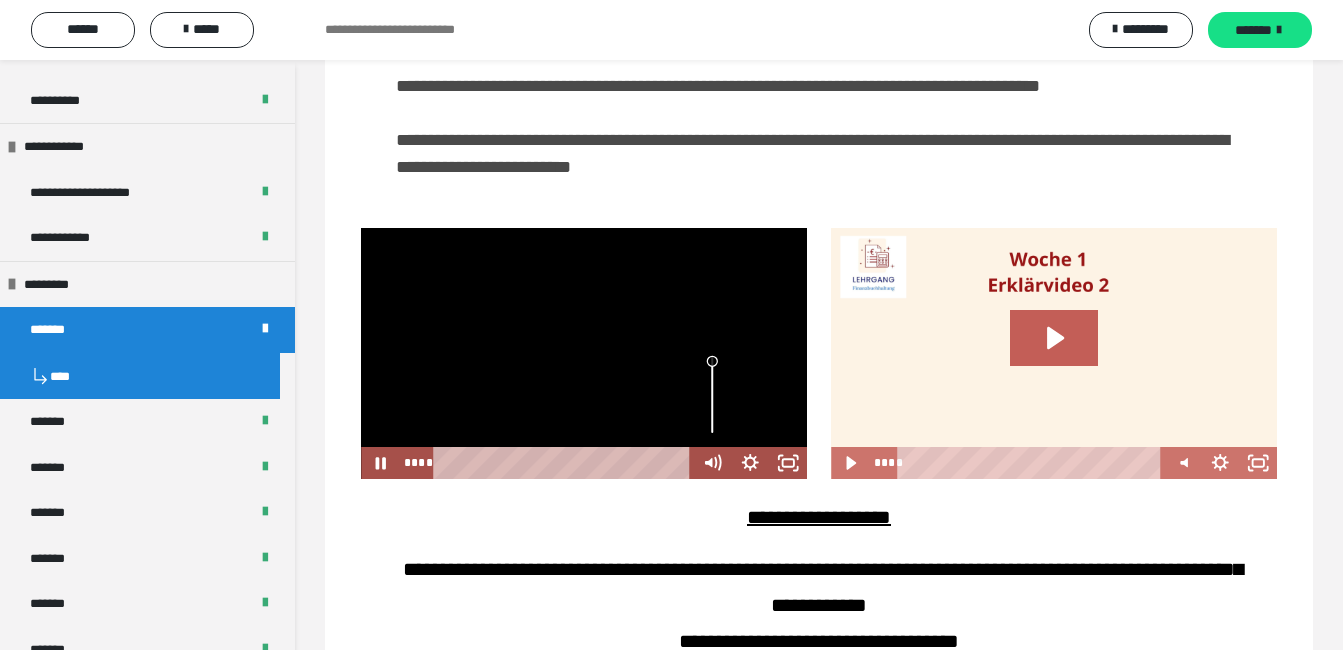 drag, startPoint x: 713, startPoint y: 468, endPoint x: 711, endPoint y: 415, distance: 53.037724 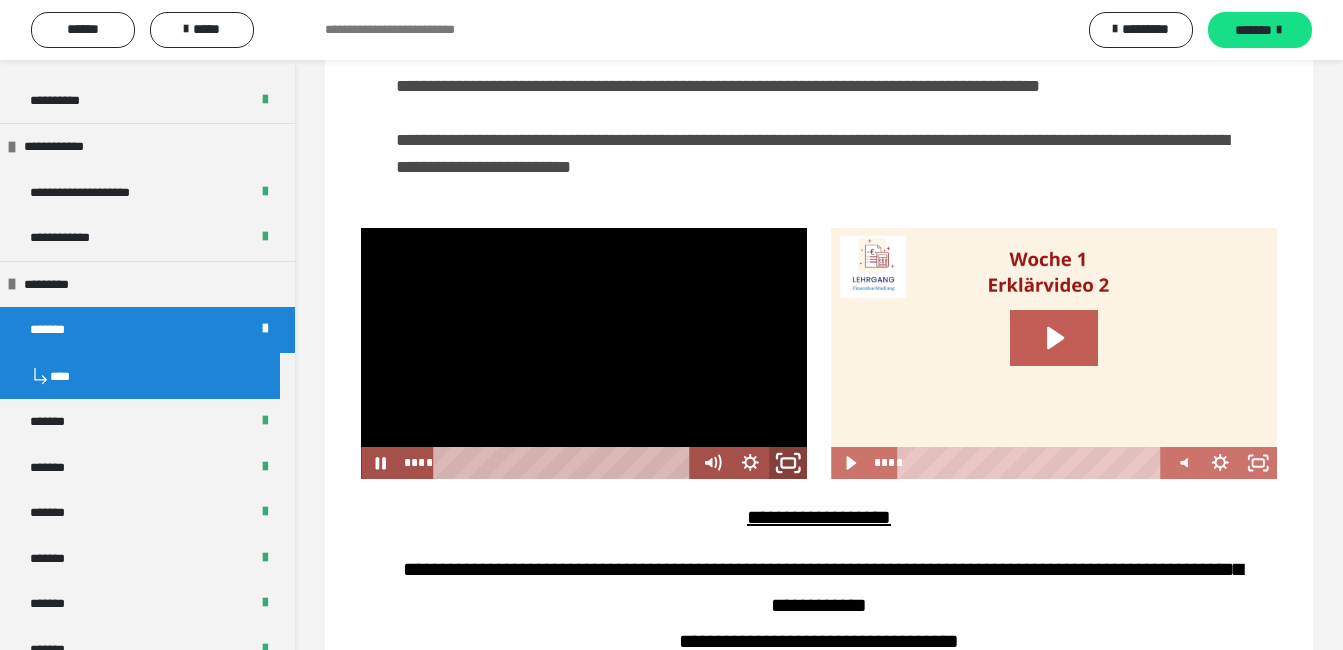 click 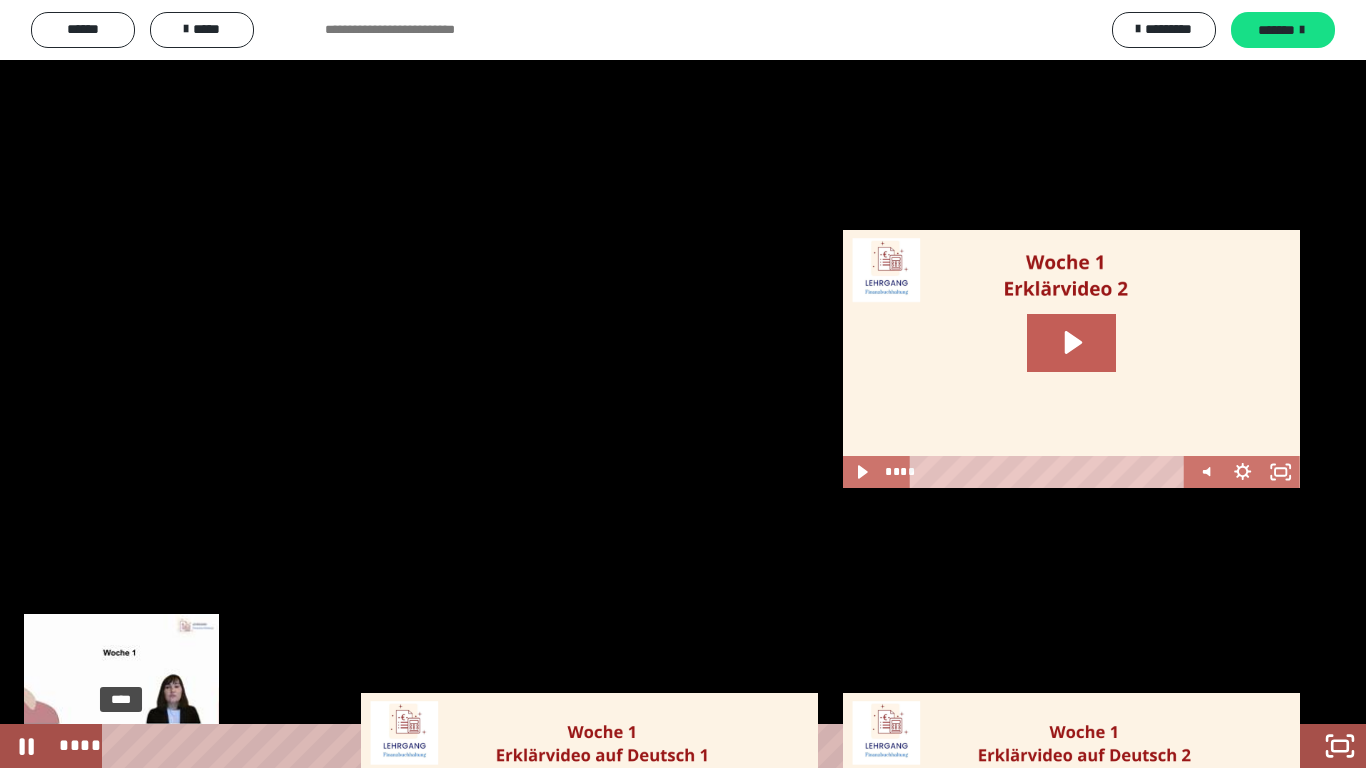 click on "****" at bounding box center (659, 746) 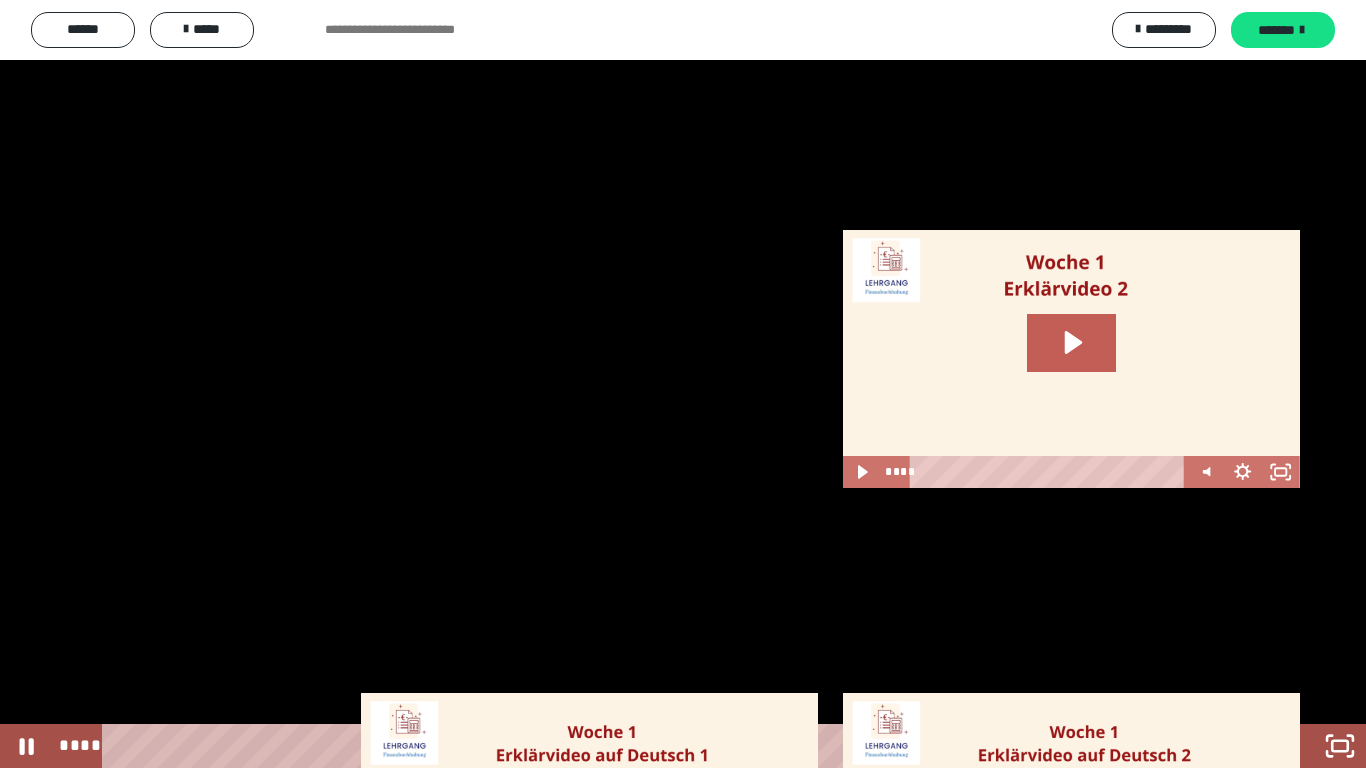 click at bounding box center (683, 384) 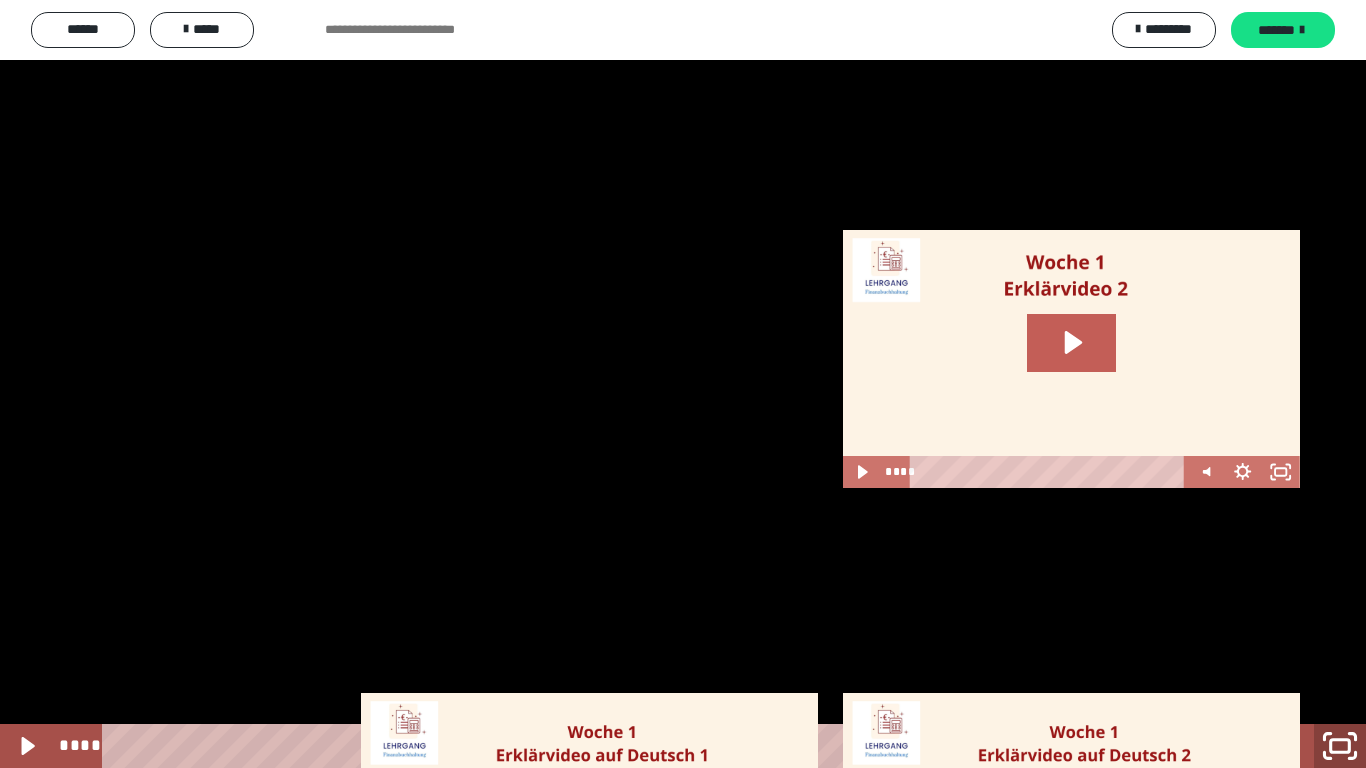 click 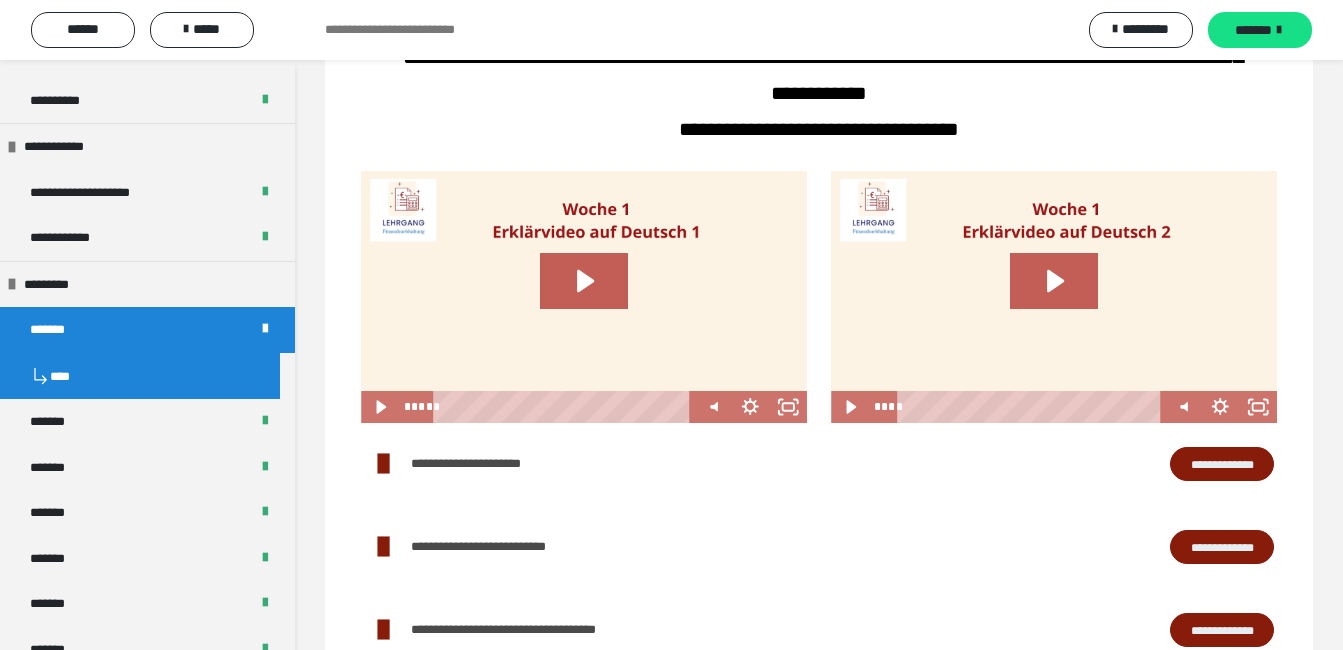 scroll, scrollTop: 2200, scrollLeft: 0, axis: vertical 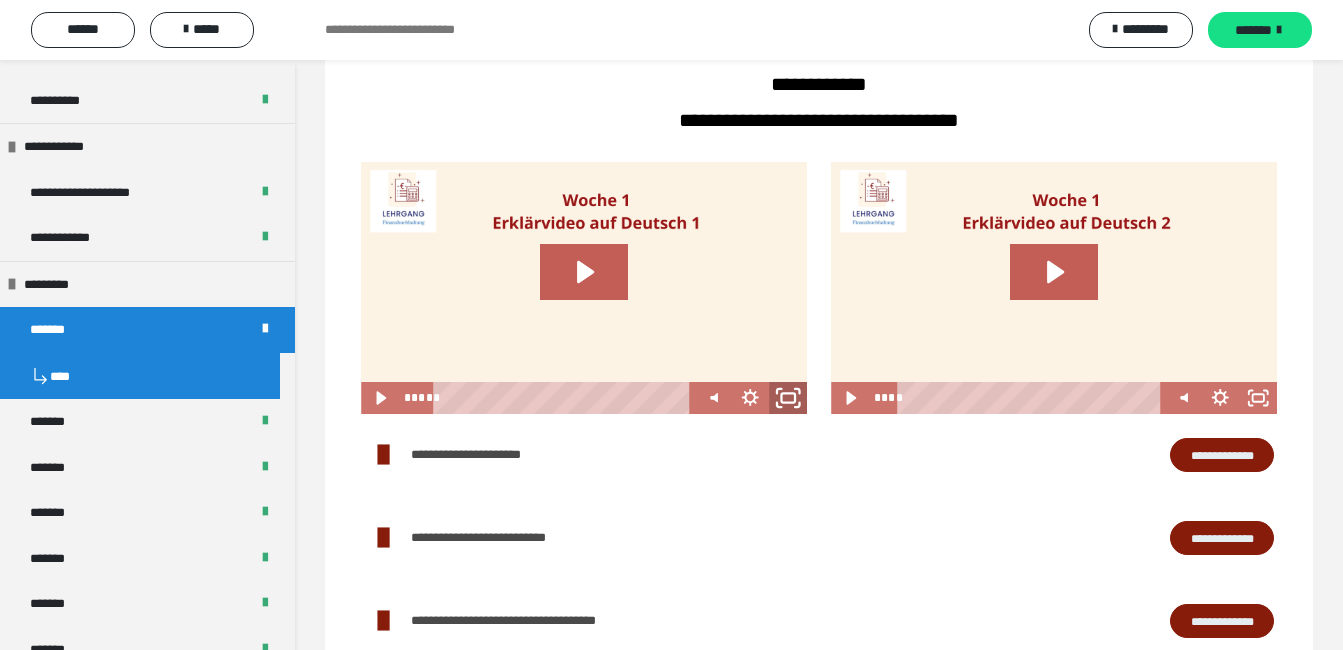 click 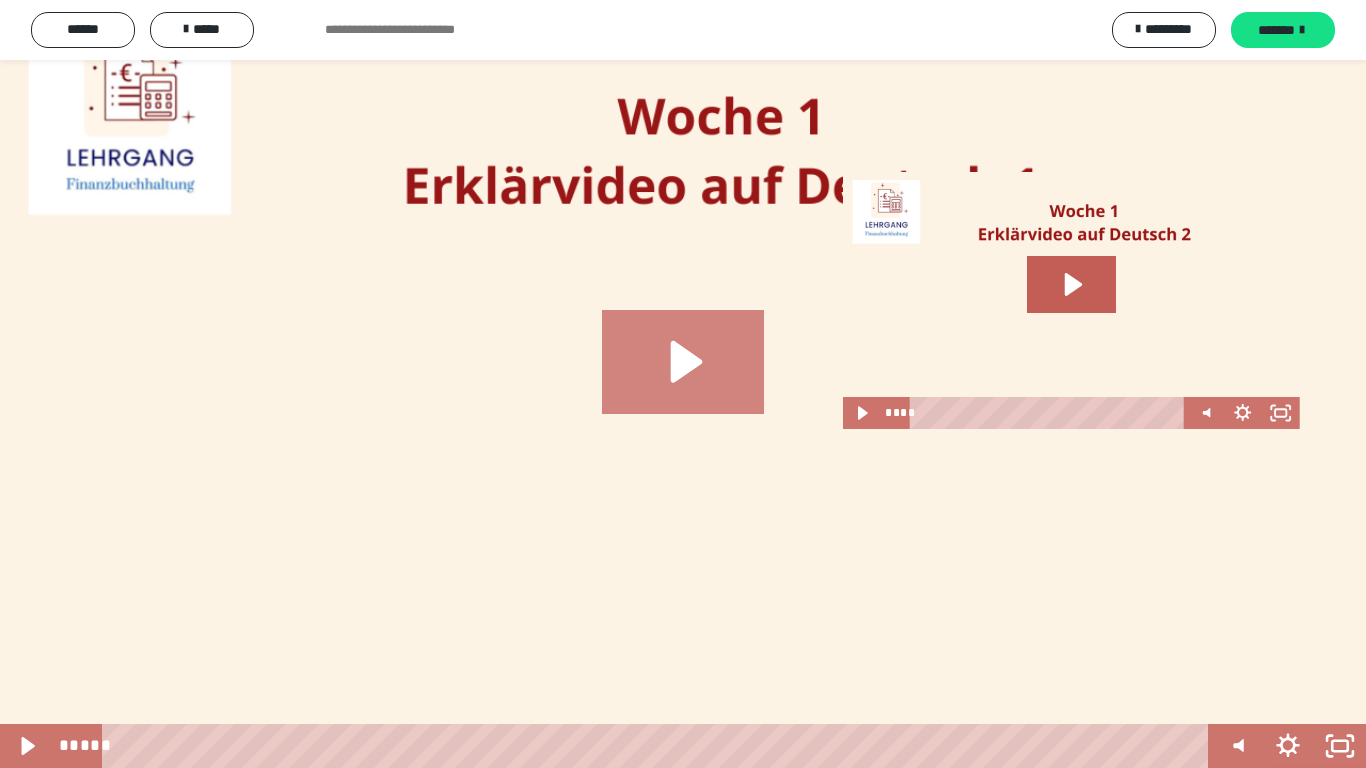 click 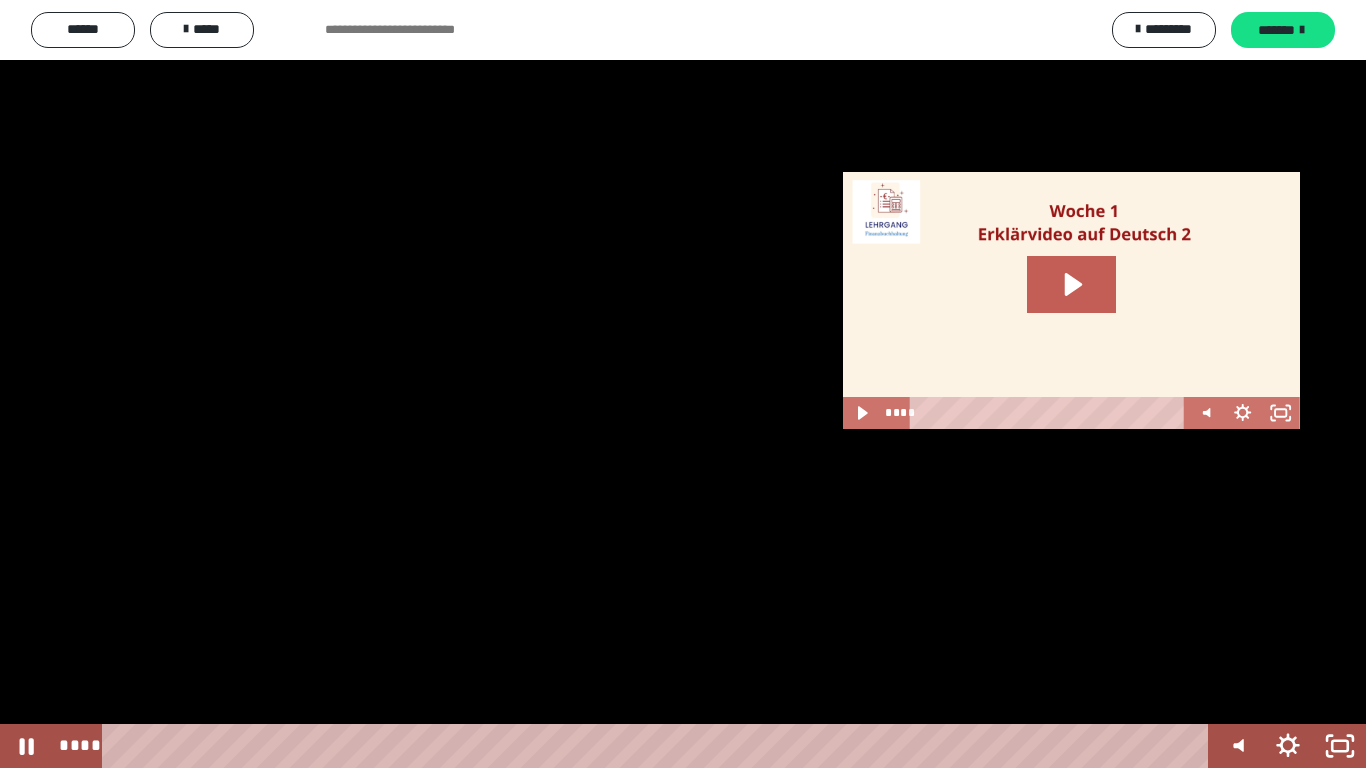 click at bounding box center [683, 384] 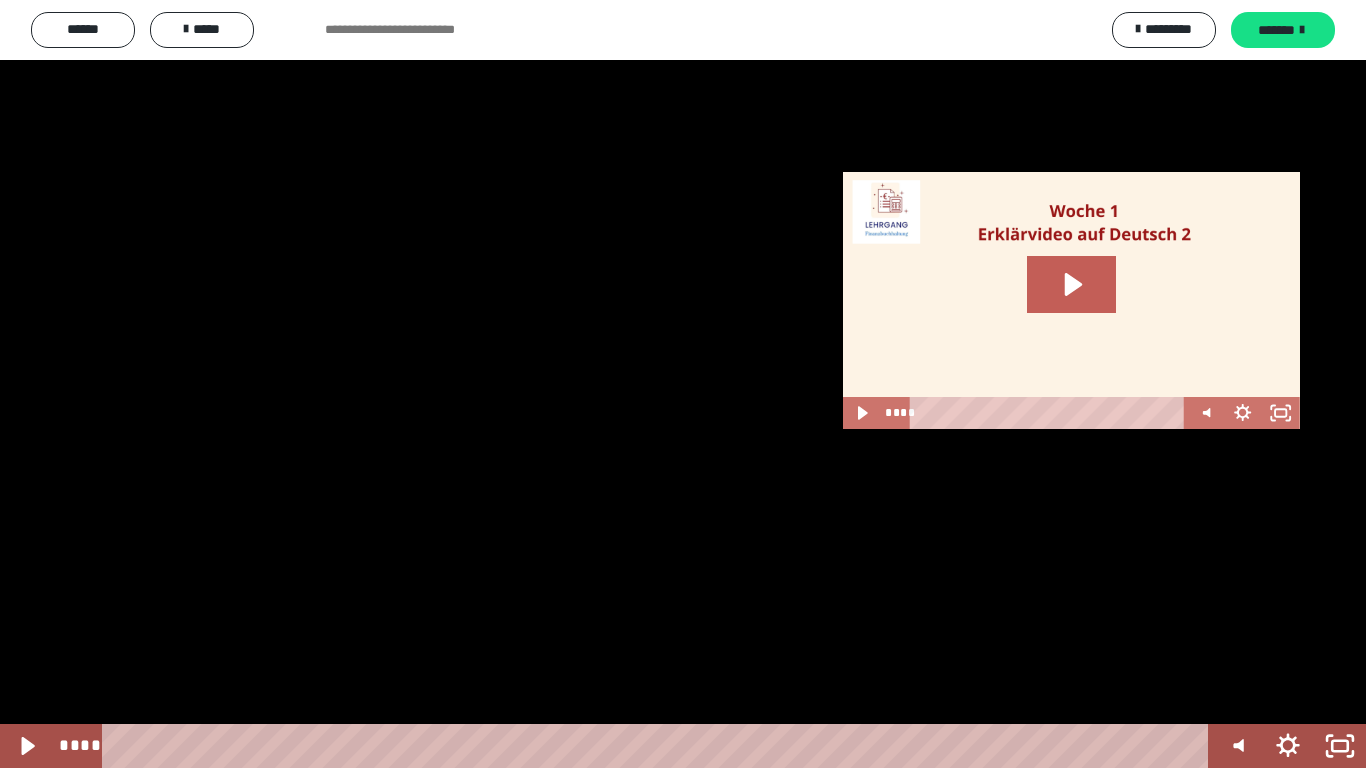click at bounding box center (683, 384) 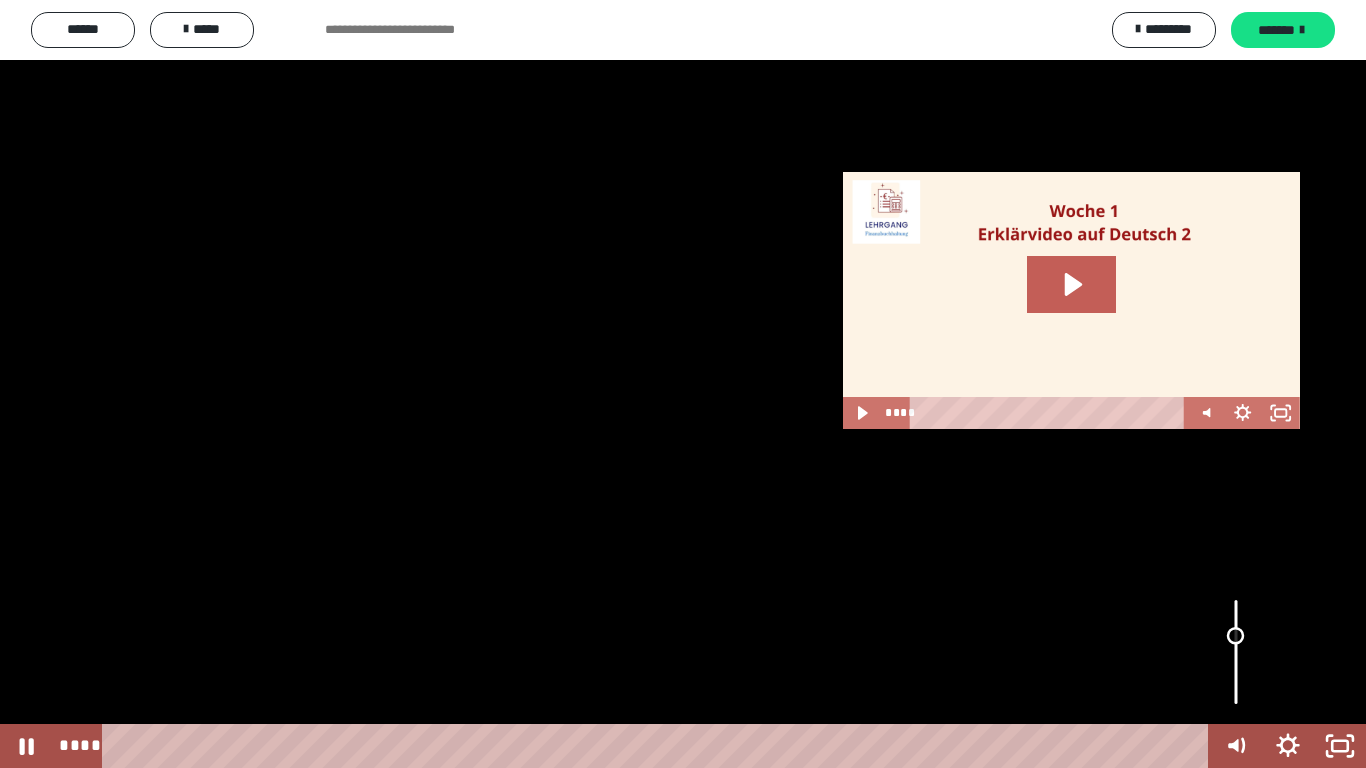 click at bounding box center (1236, 652) 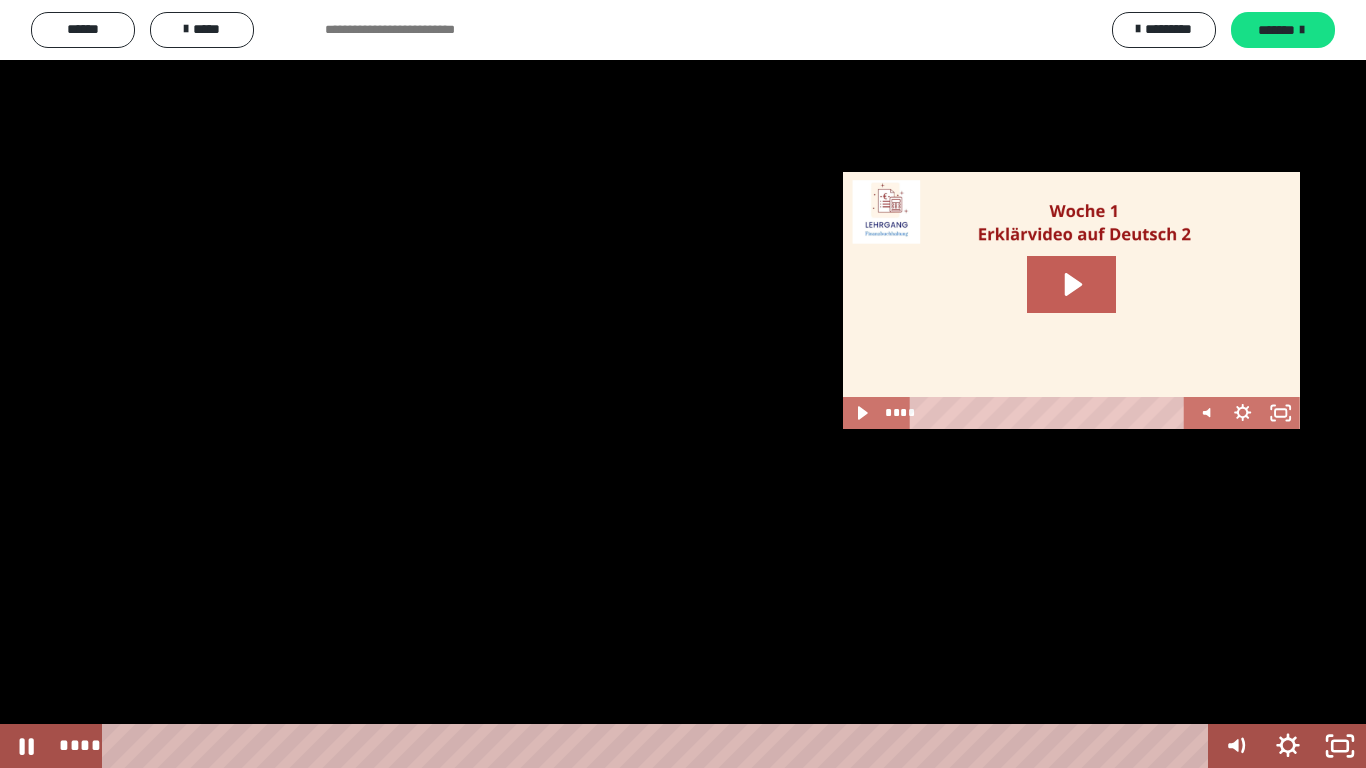 click at bounding box center [683, 384] 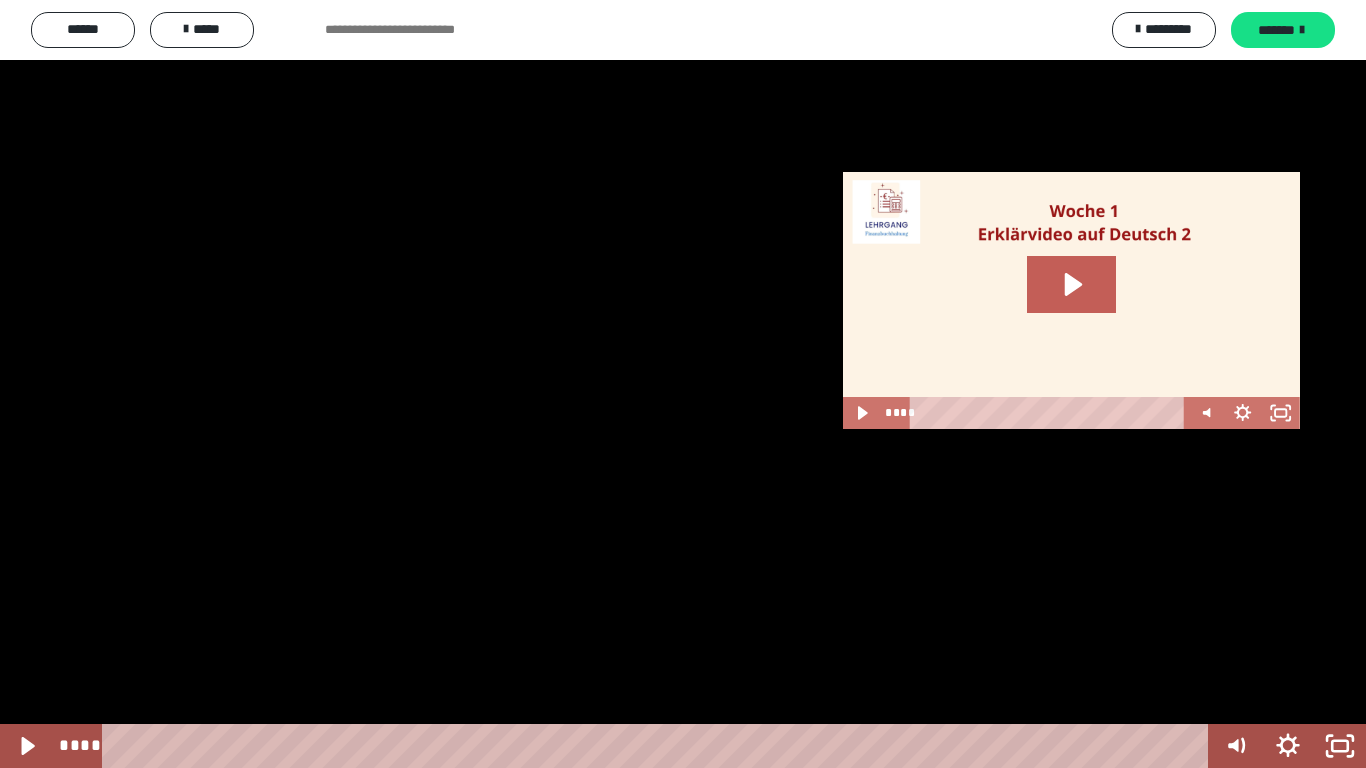 click at bounding box center (683, 384) 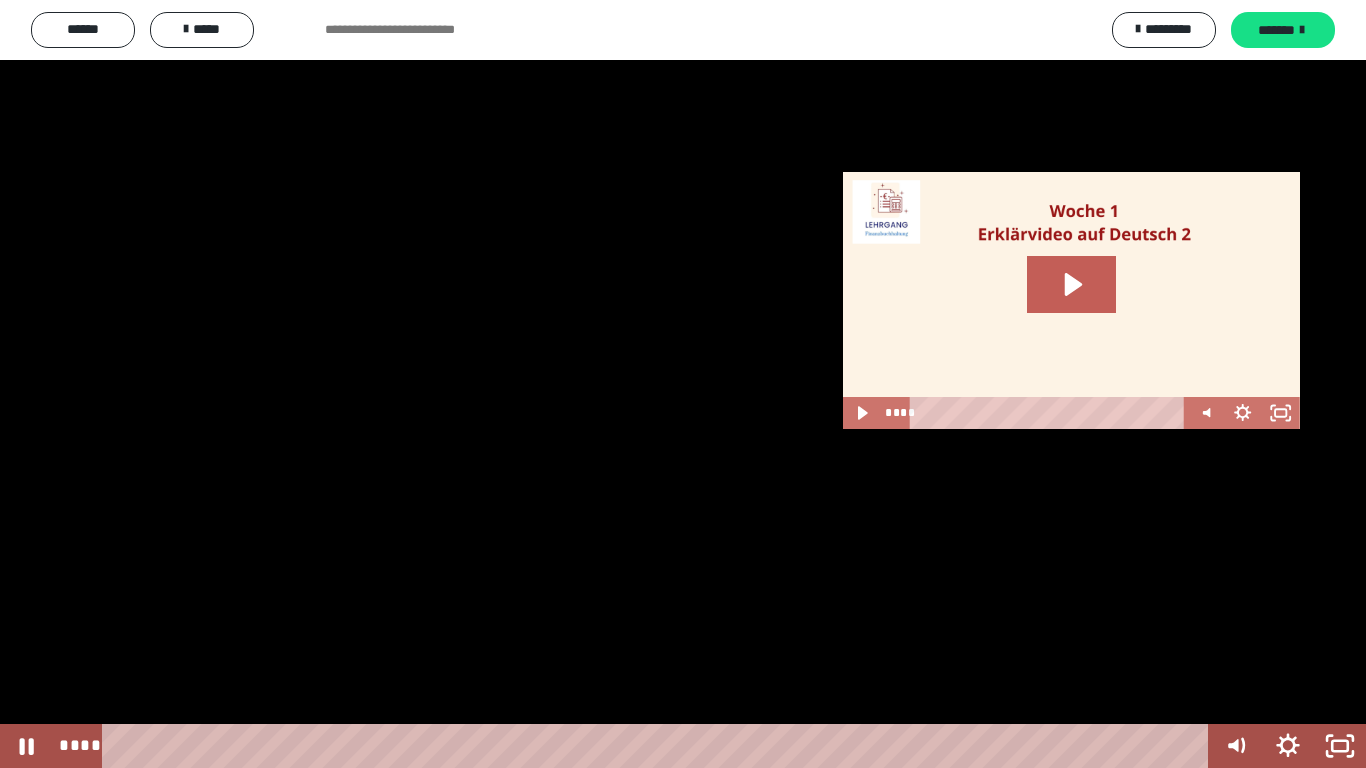 click at bounding box center (683, 384) 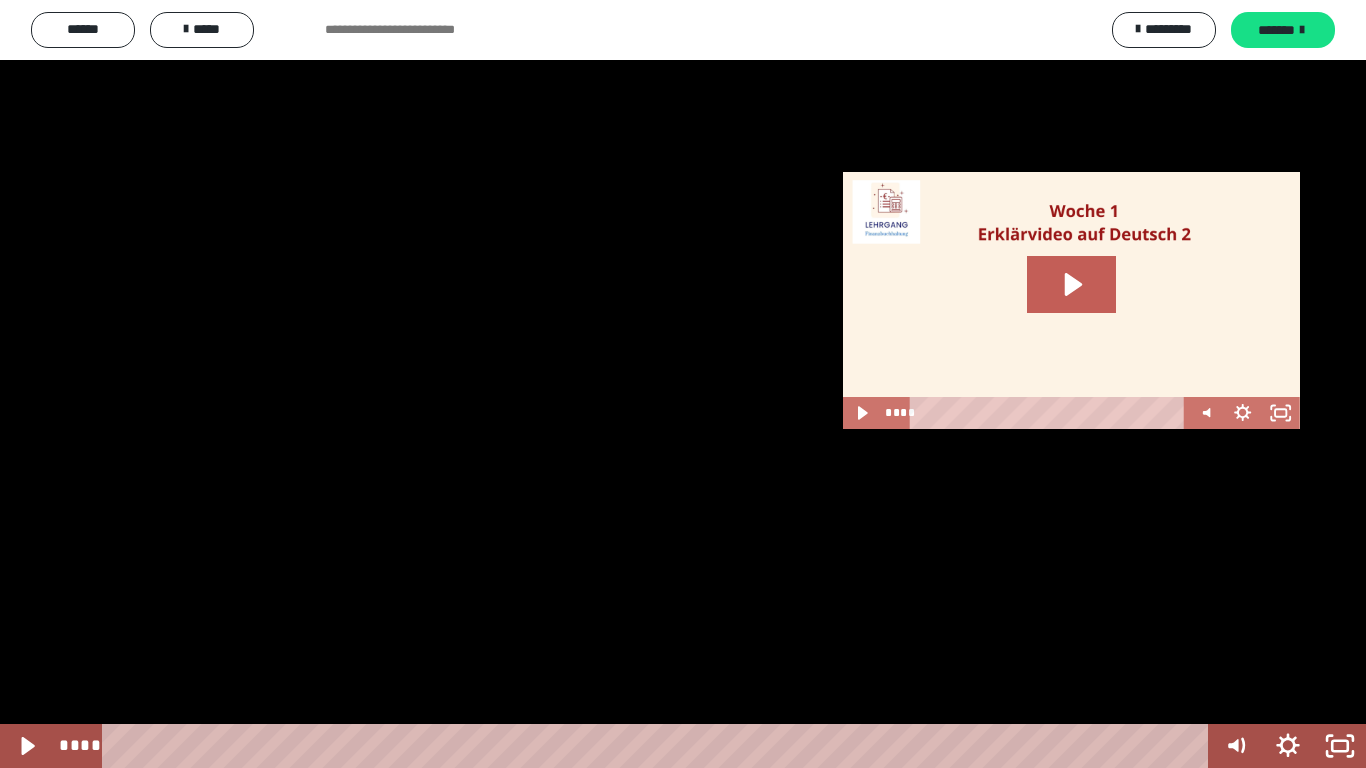click at bounding box center (683, 384) 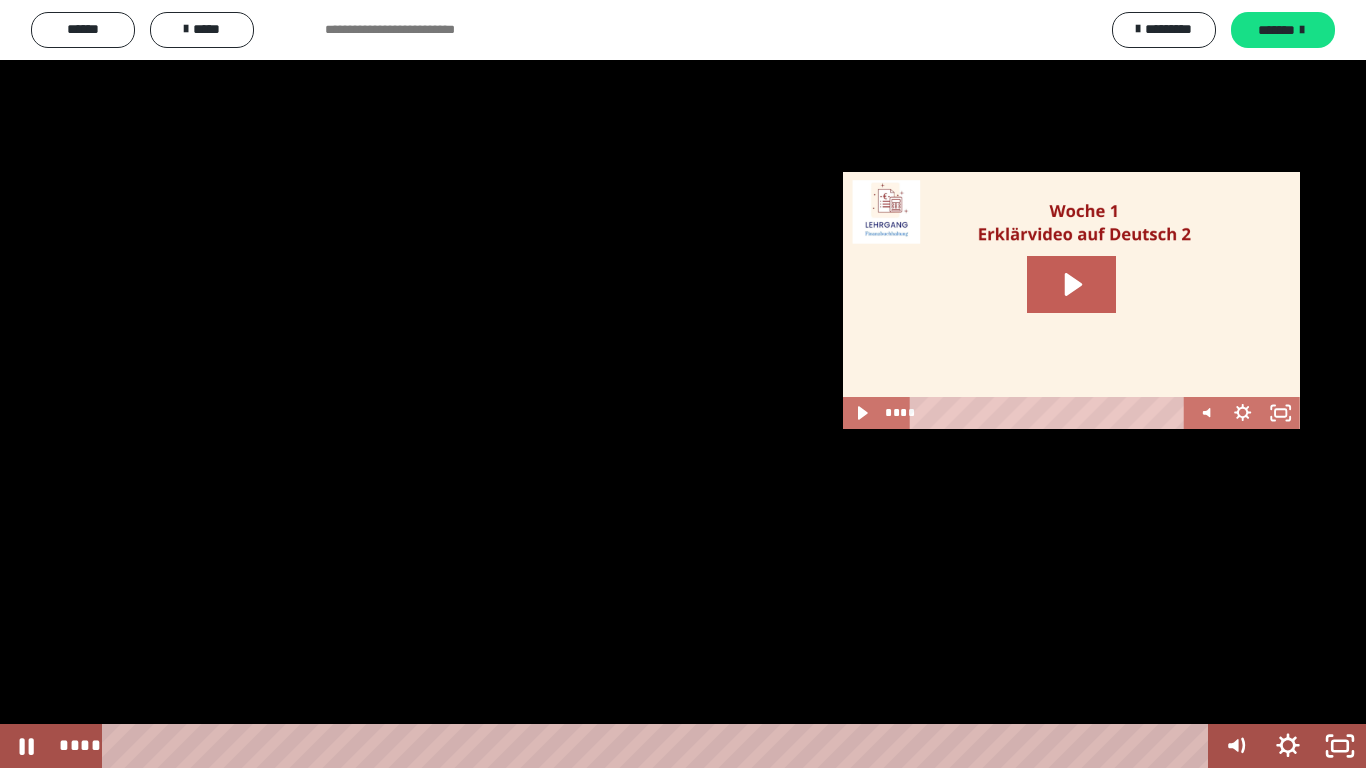 click at bounding box center [683, 384] 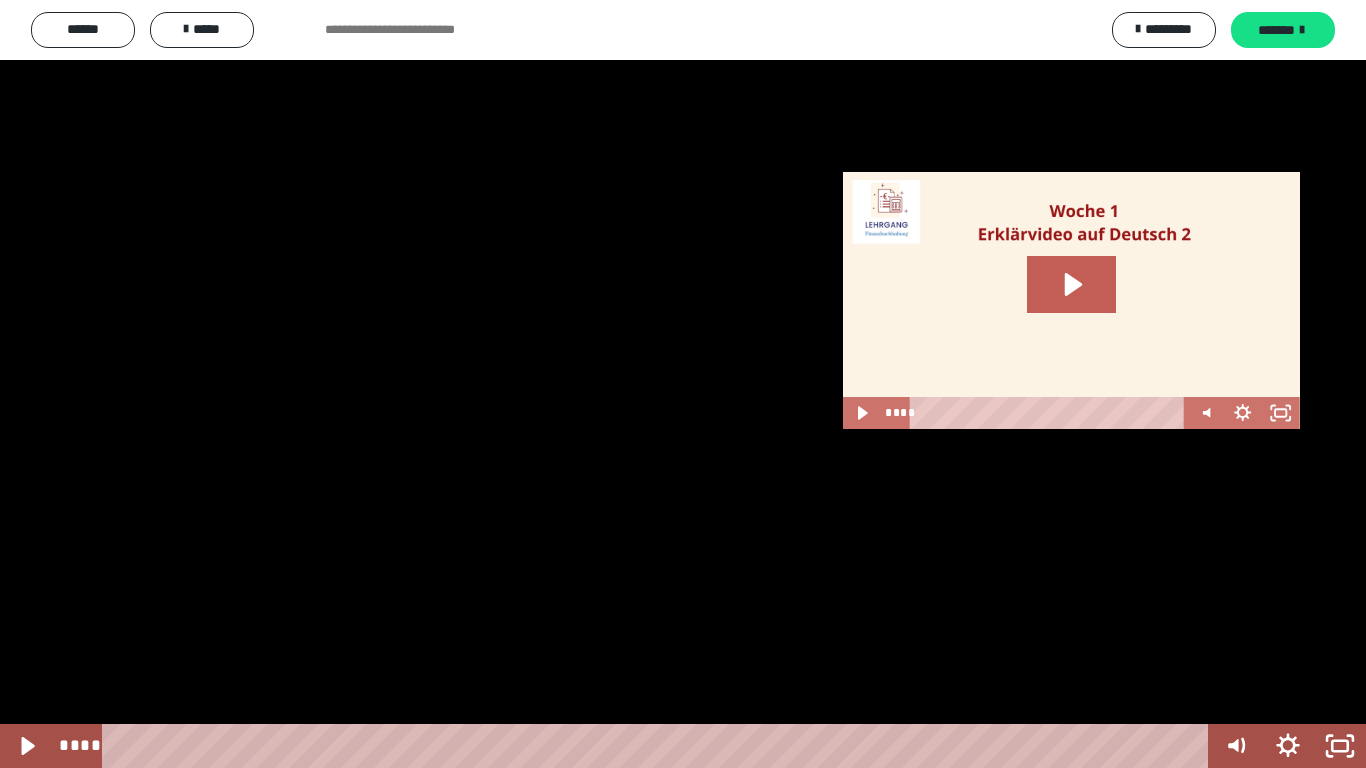 click at bounding box center [683, 384] 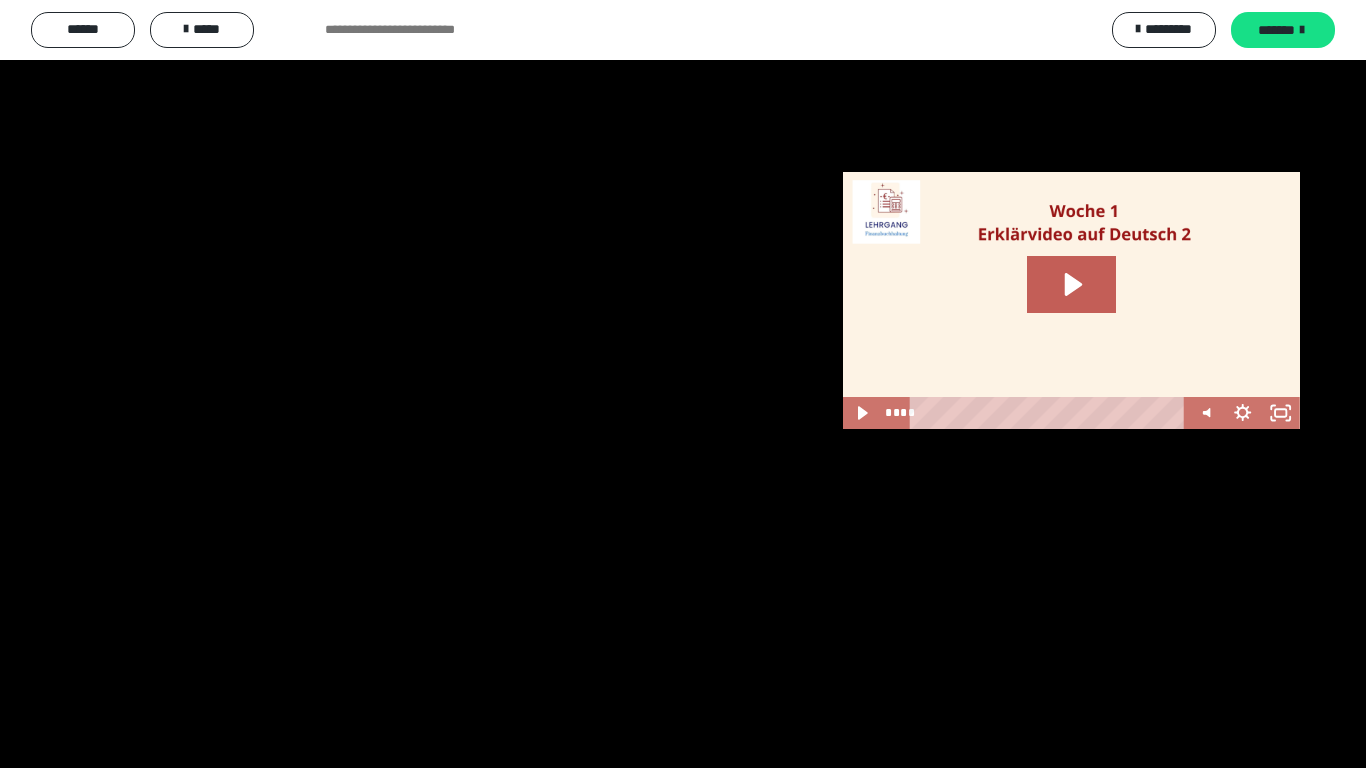 type 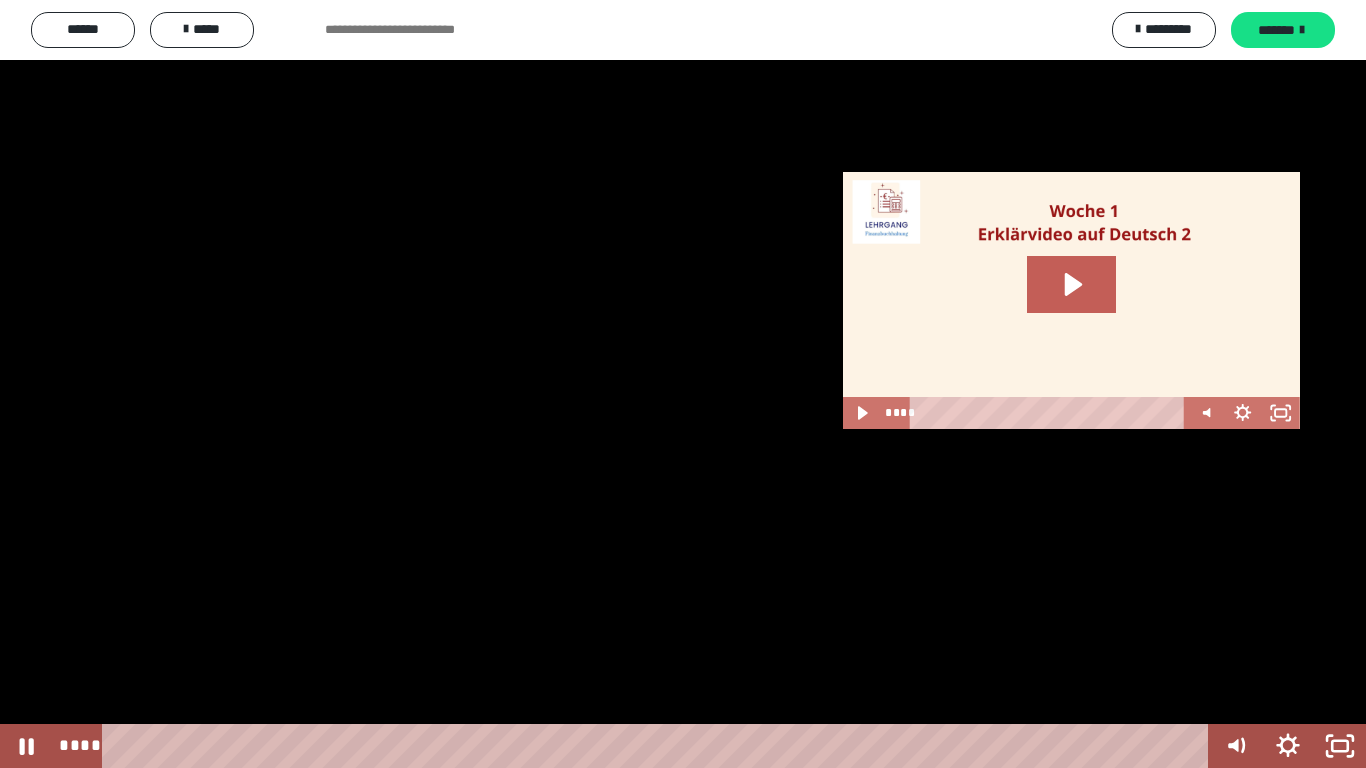 click at bounding box center (683, 384) 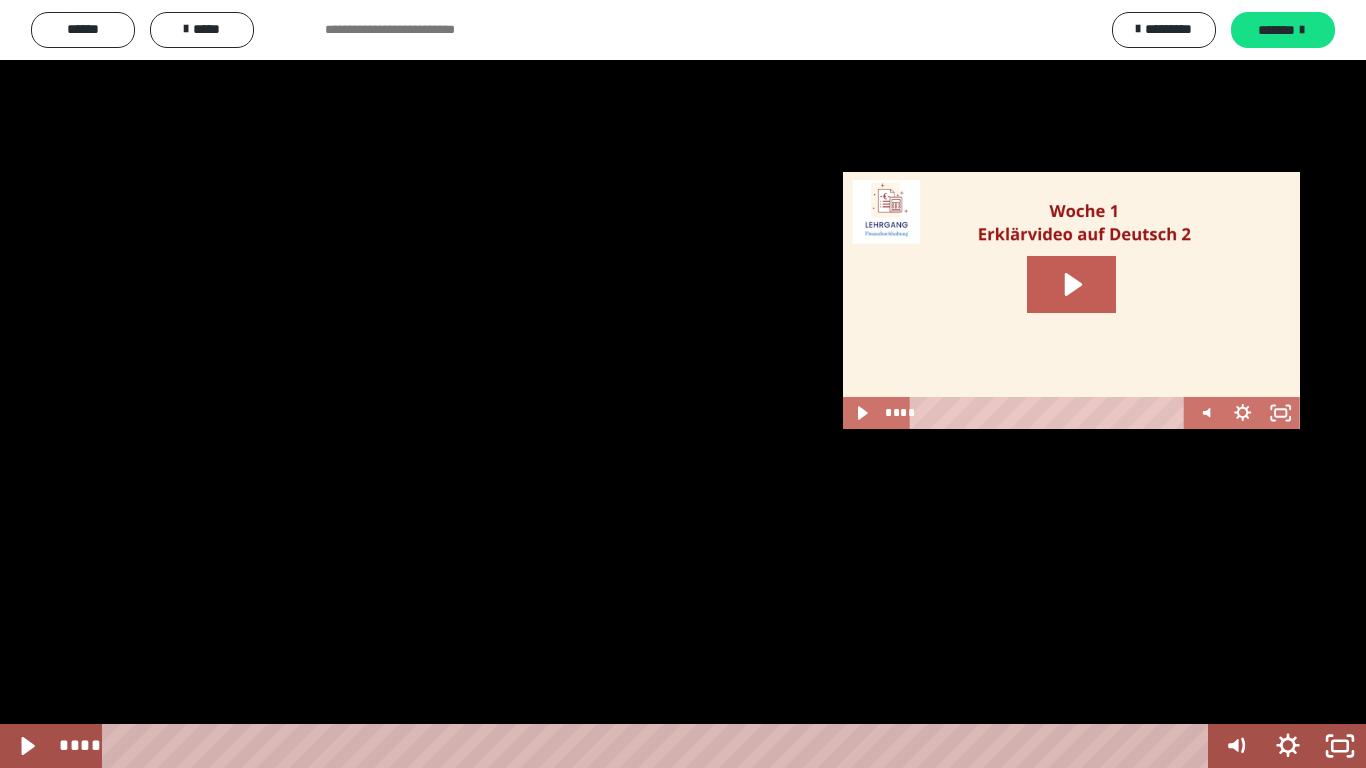click at bounding box center (683, 384) 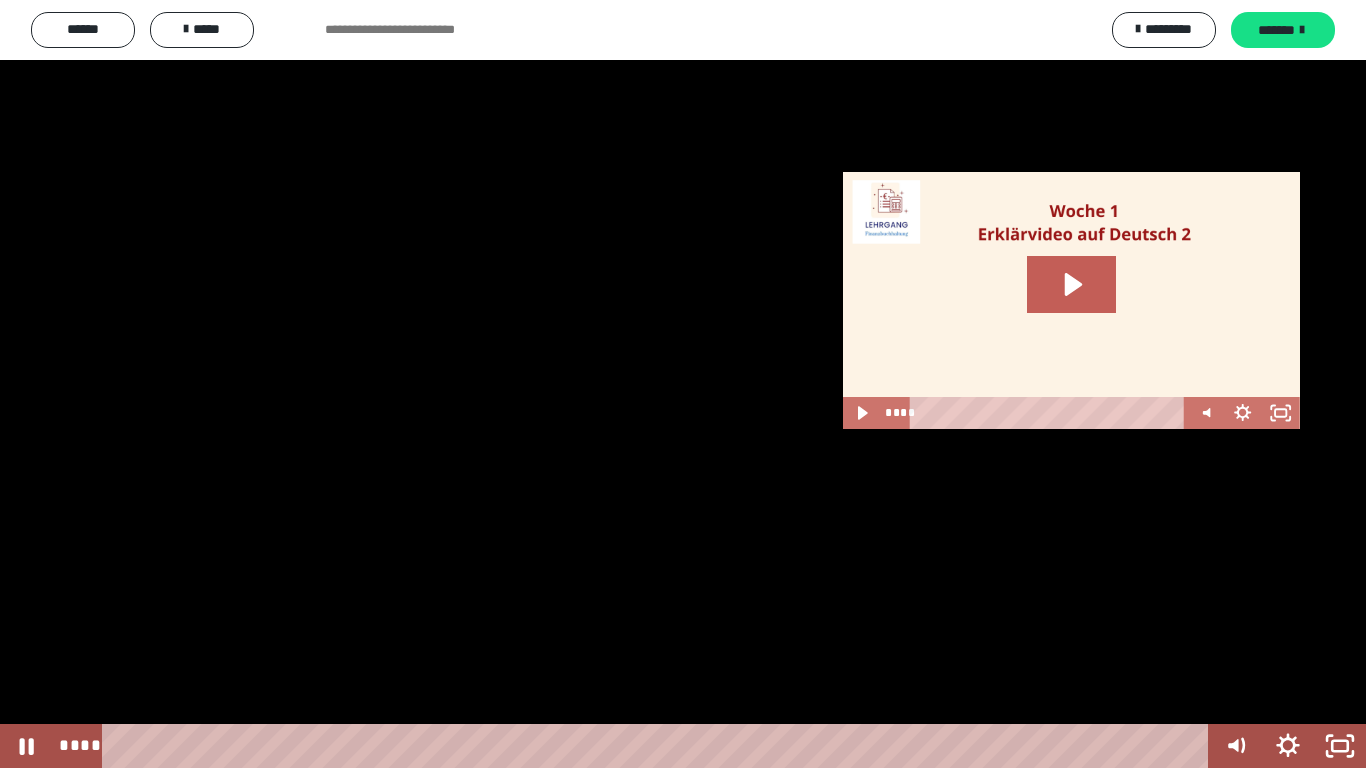 click at bounding box center (683, 384) 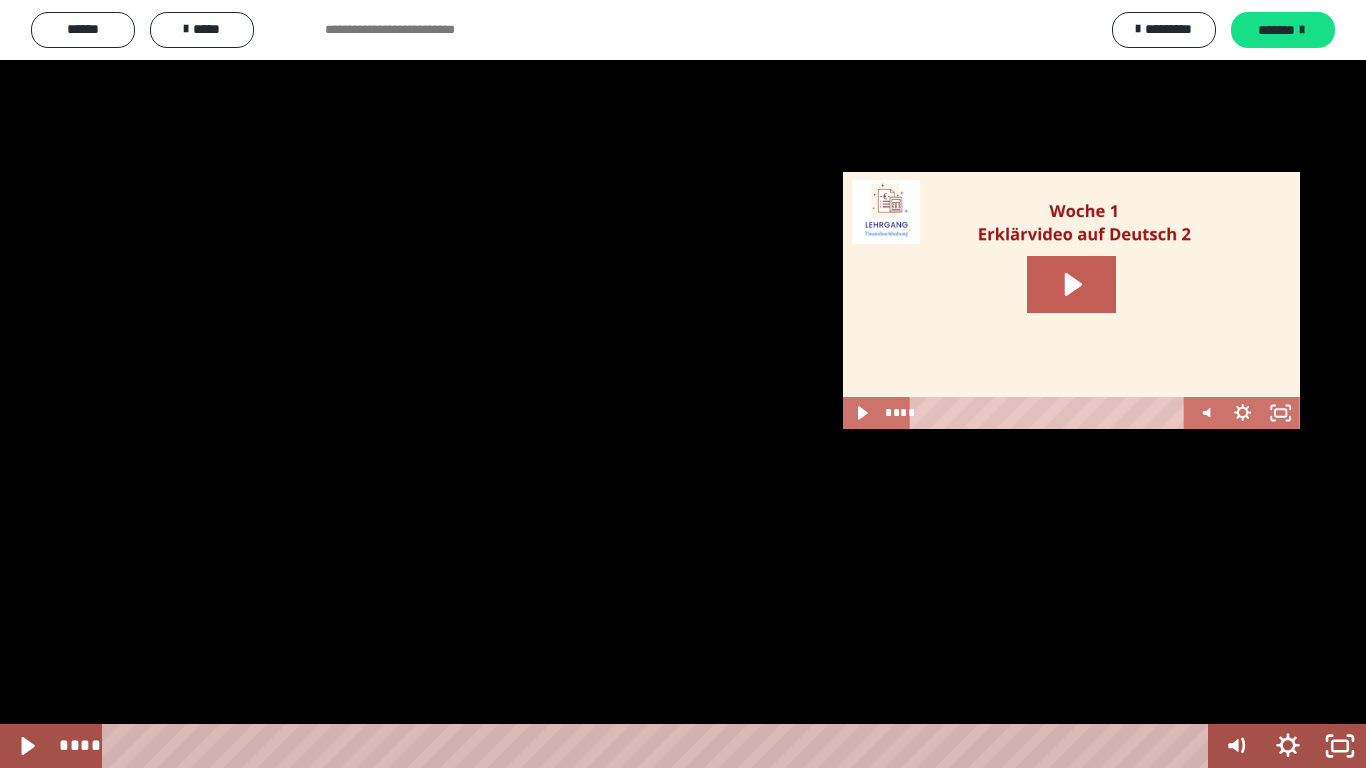 click at bounding box center [683, 384] 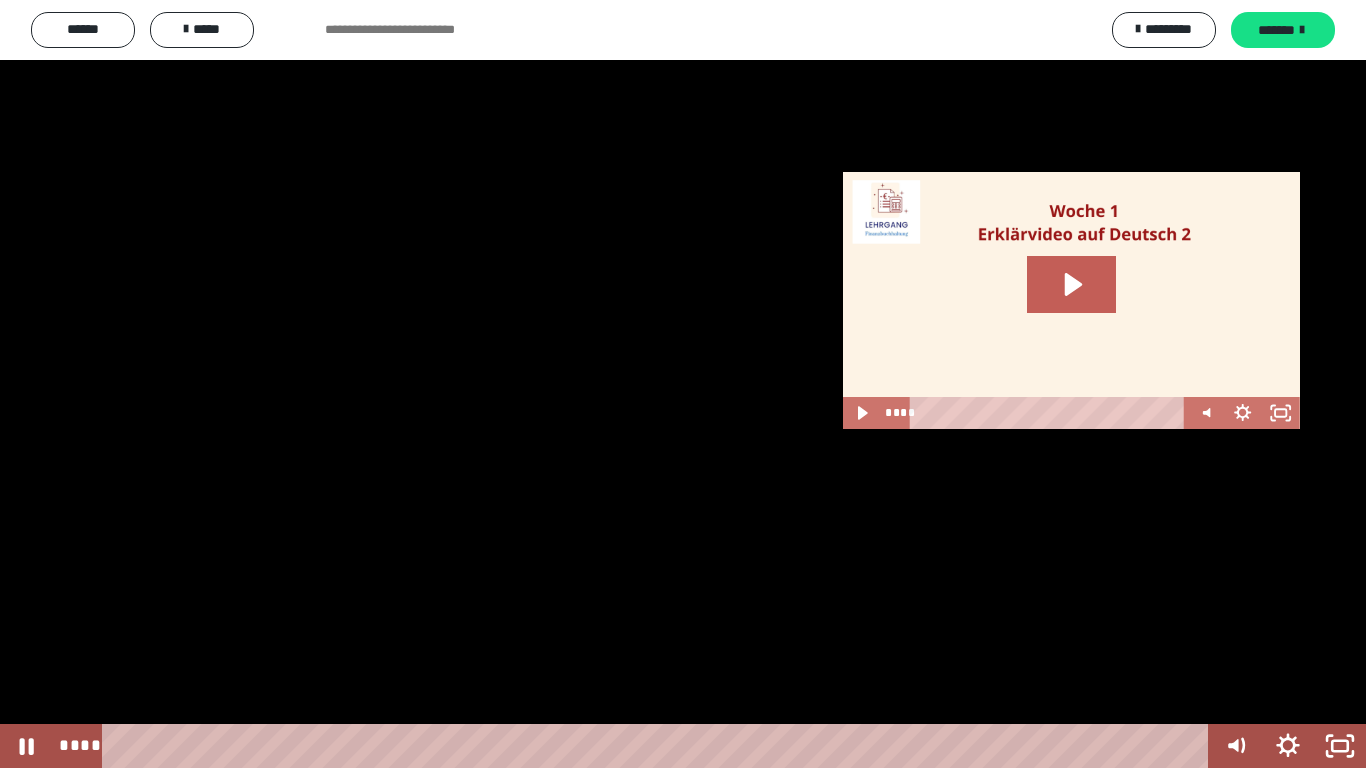click at bounding box center (683, 384) 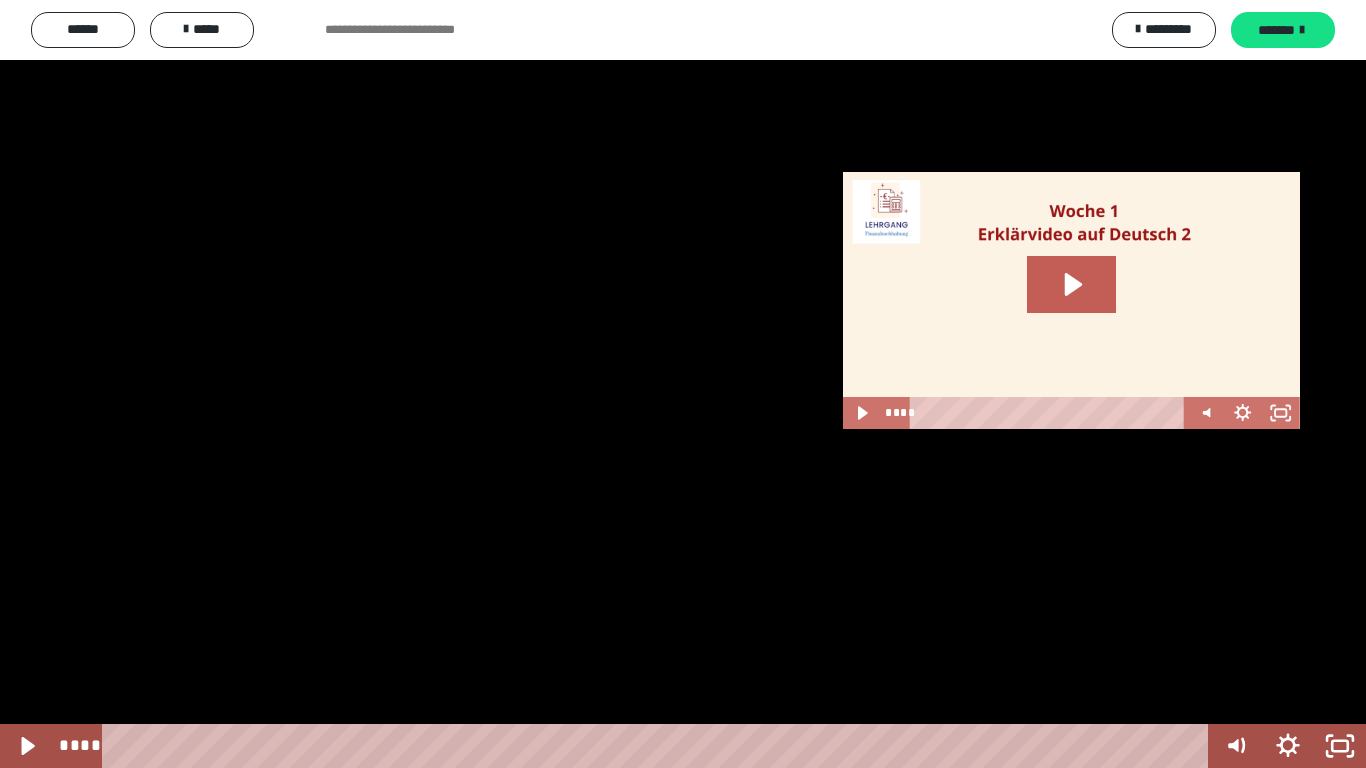 click at bounding box center [683, 384] 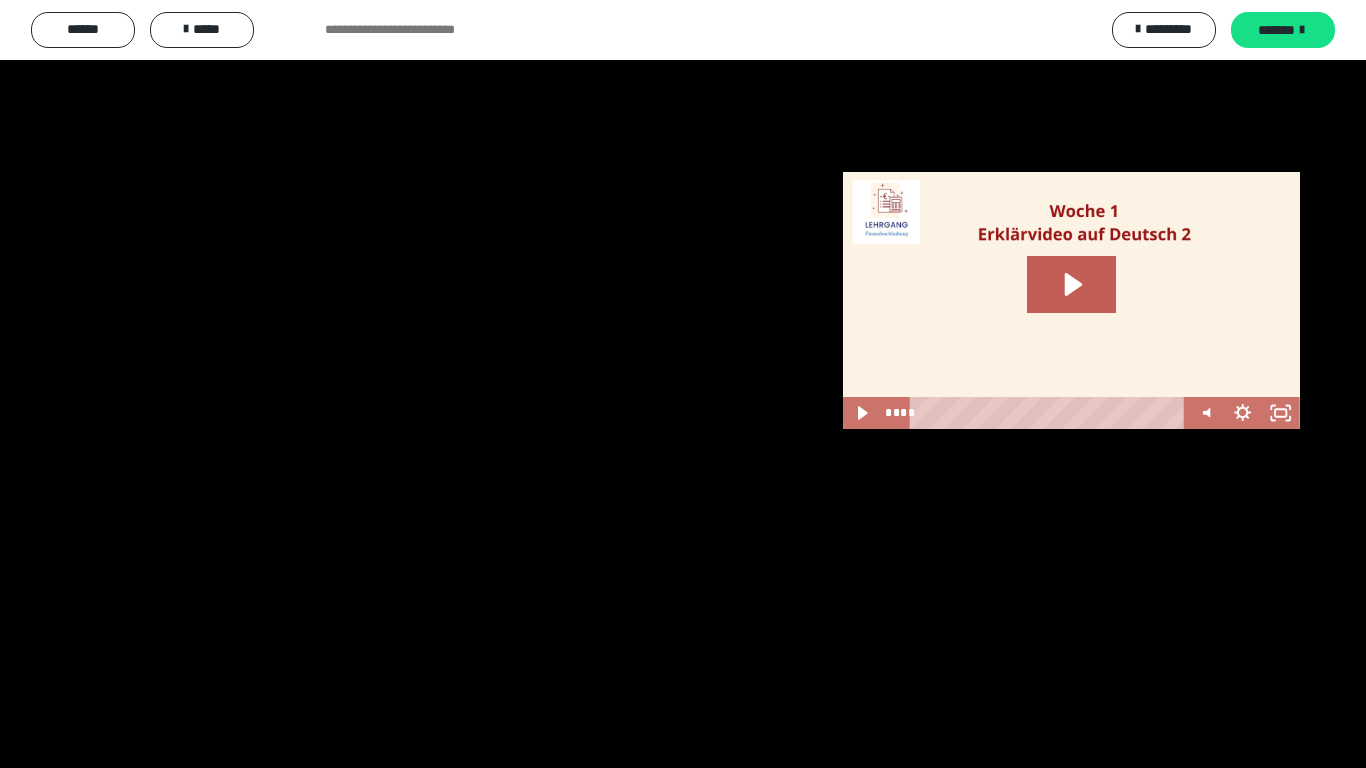 click at bounding box center [683, 384] 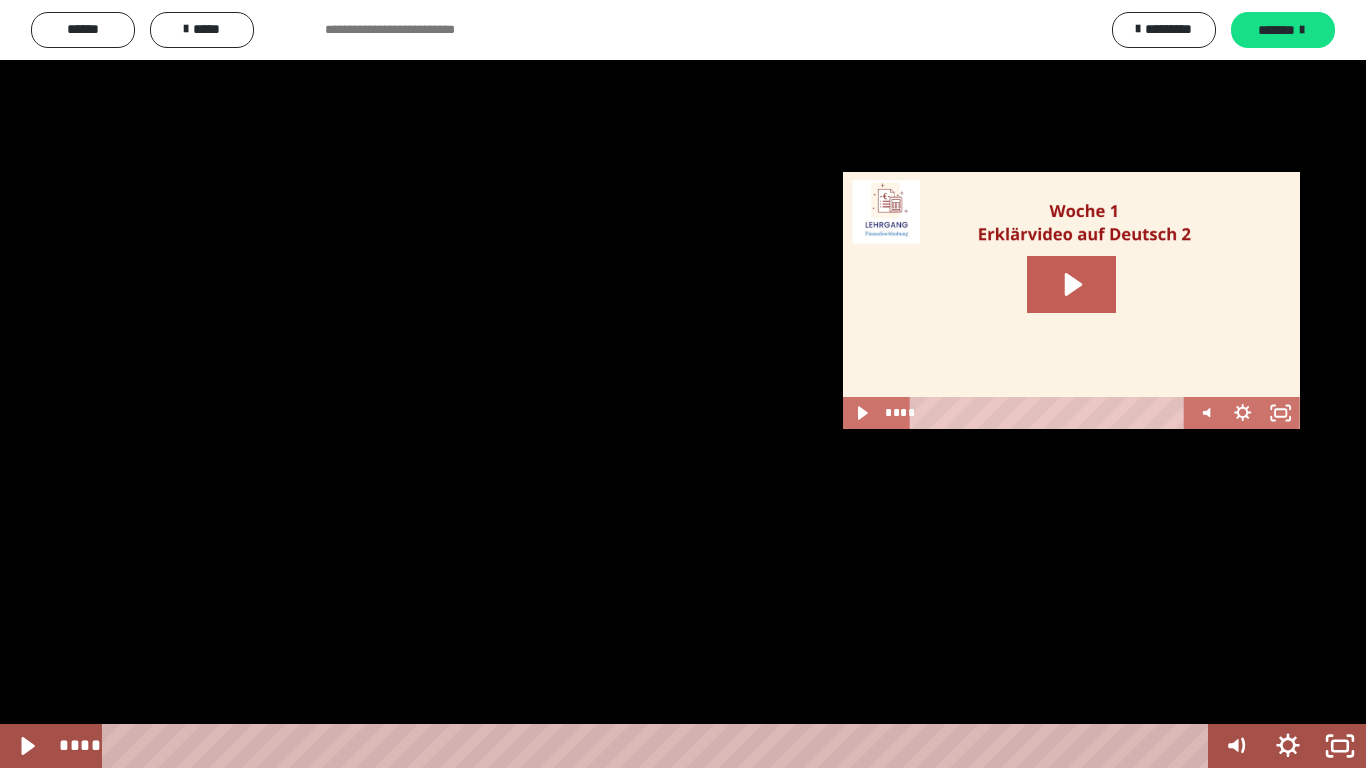 click at bounding box center (683, 384) 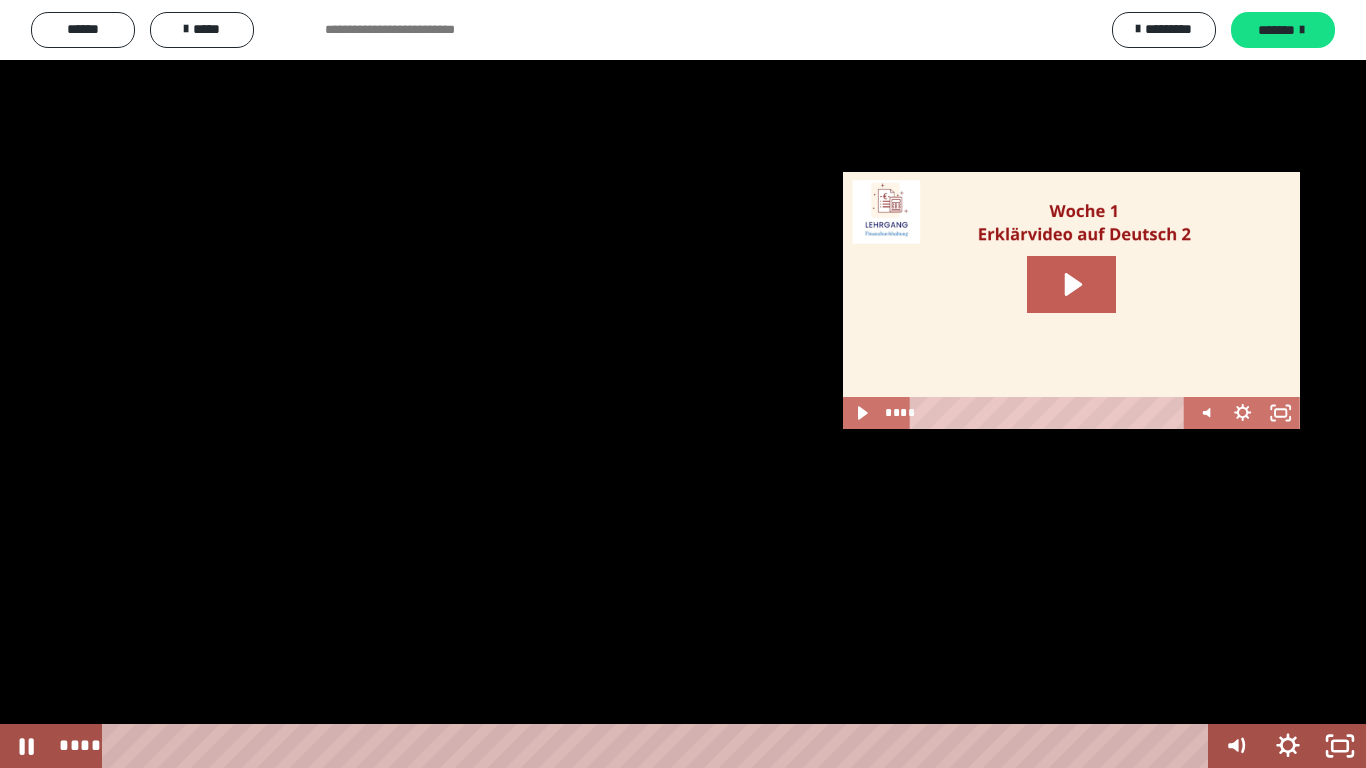 click at bounding box center [683, 384] 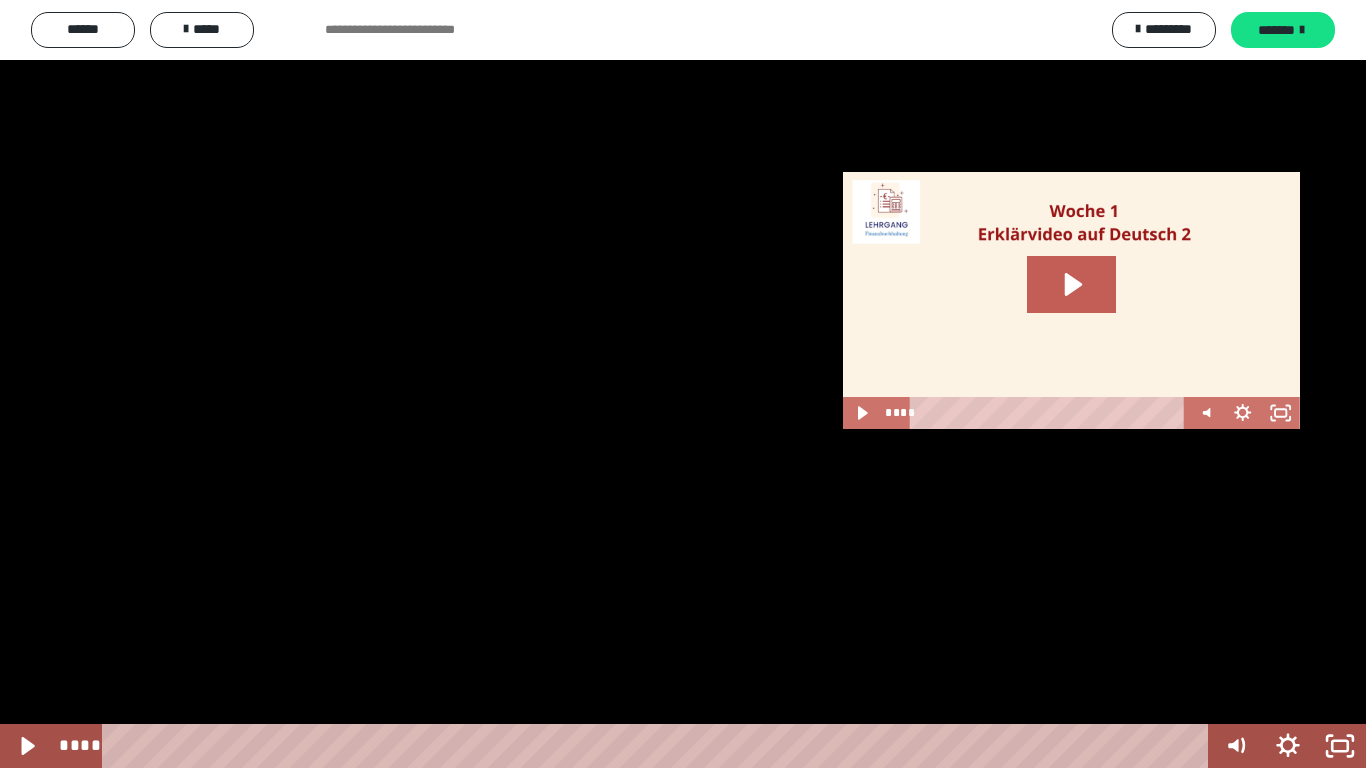 click at bounding box center [683, 384] 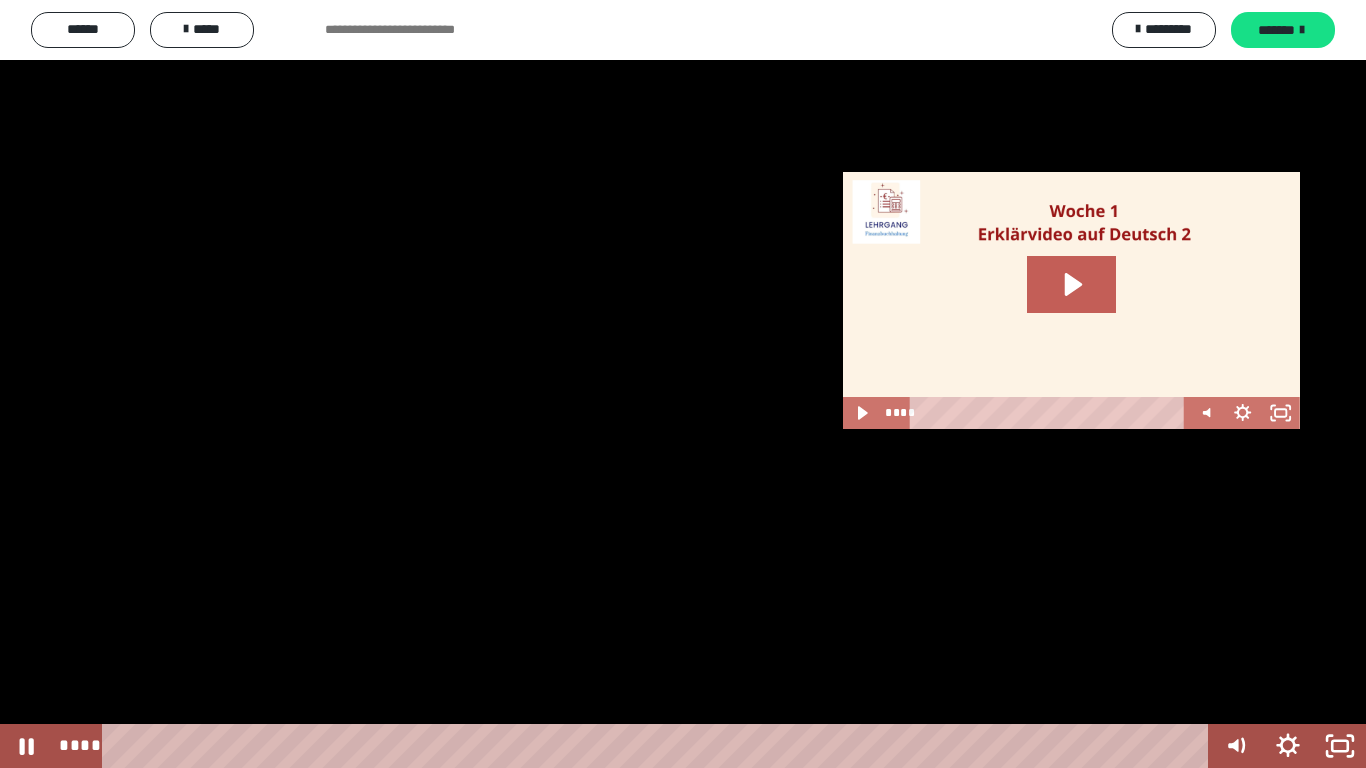 click at bounding box center [683, 384] 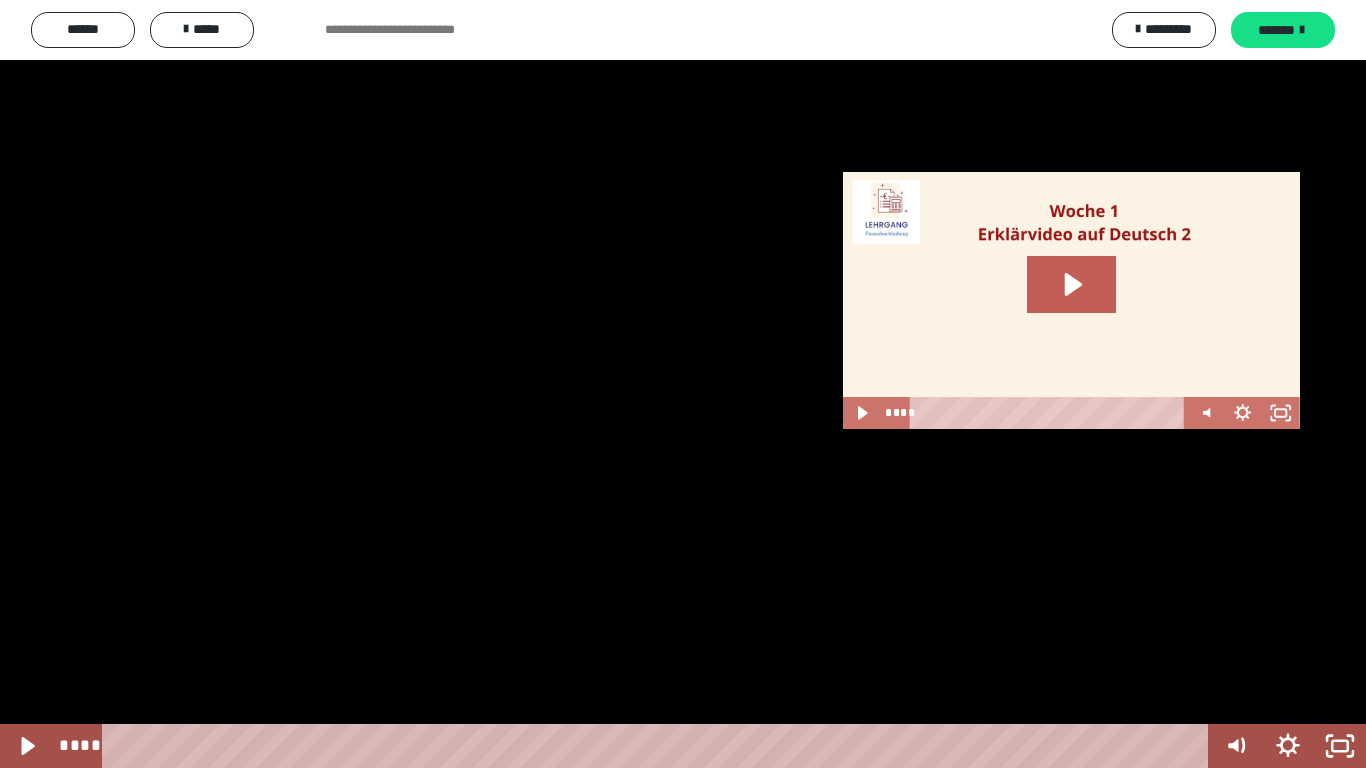 click at bounding box center (683, 384) 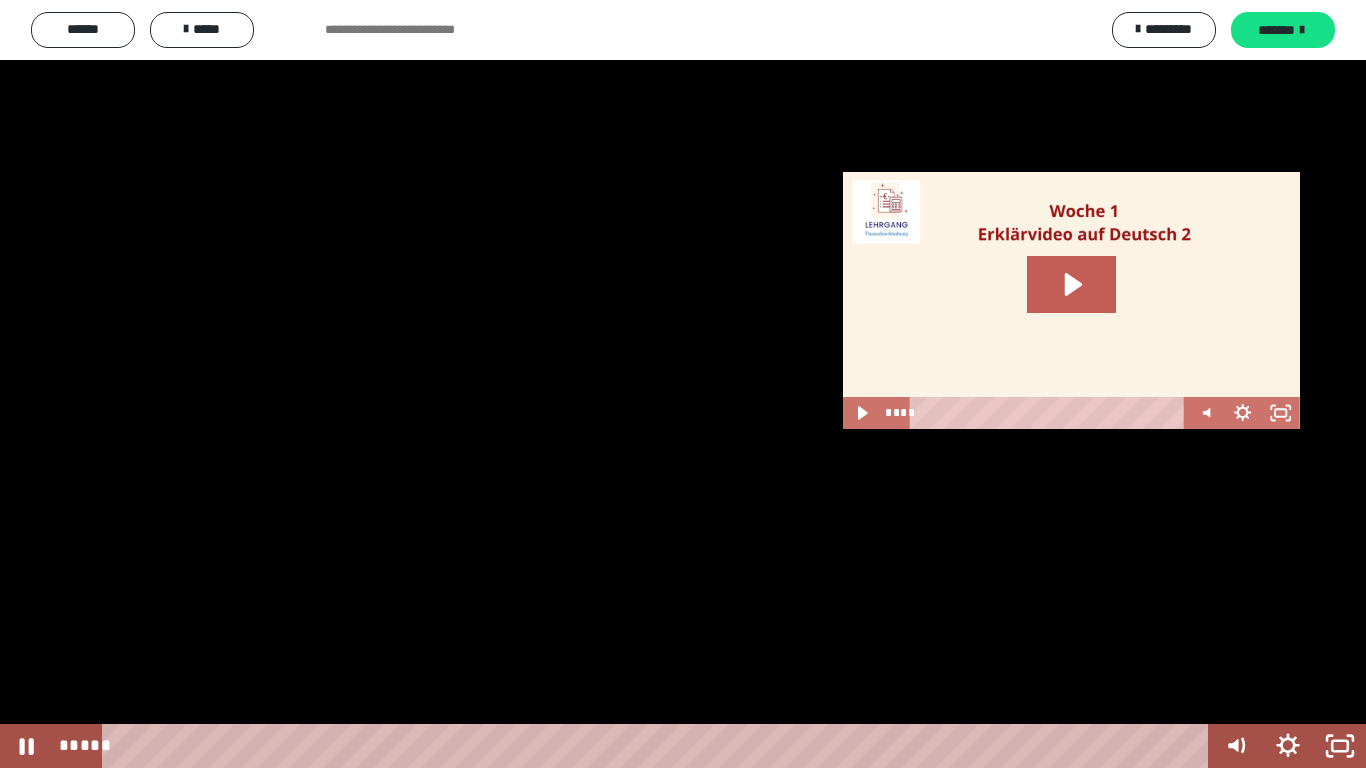 click at bounding box center [683, 384] 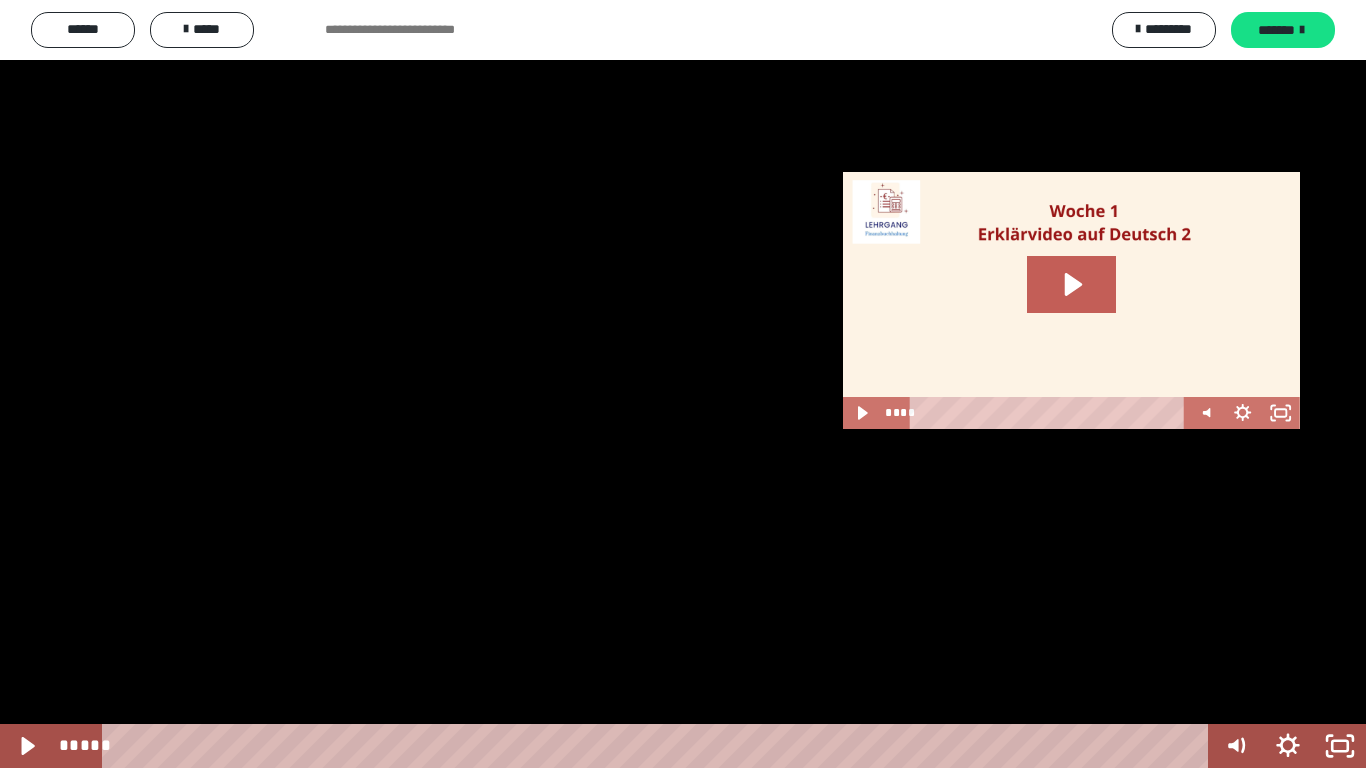click at bounding box center [683, 384] 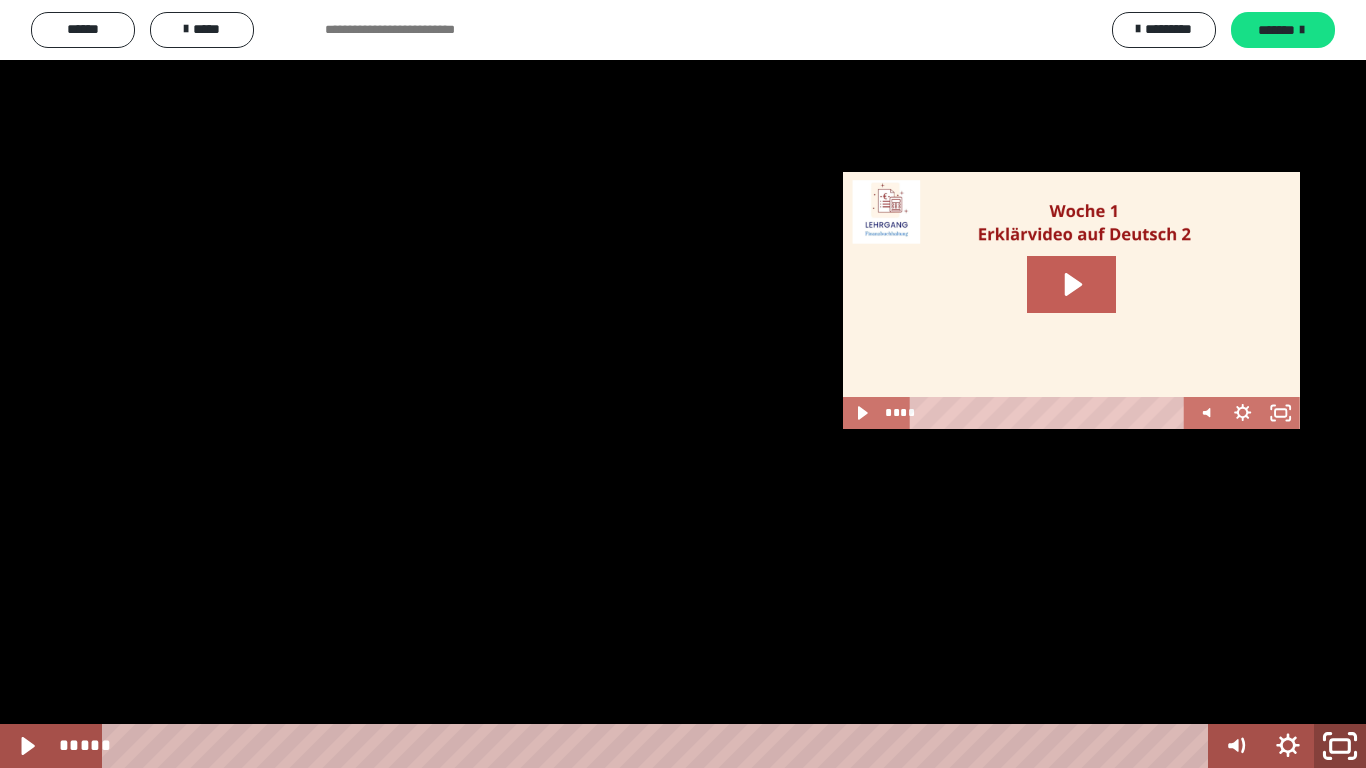 click 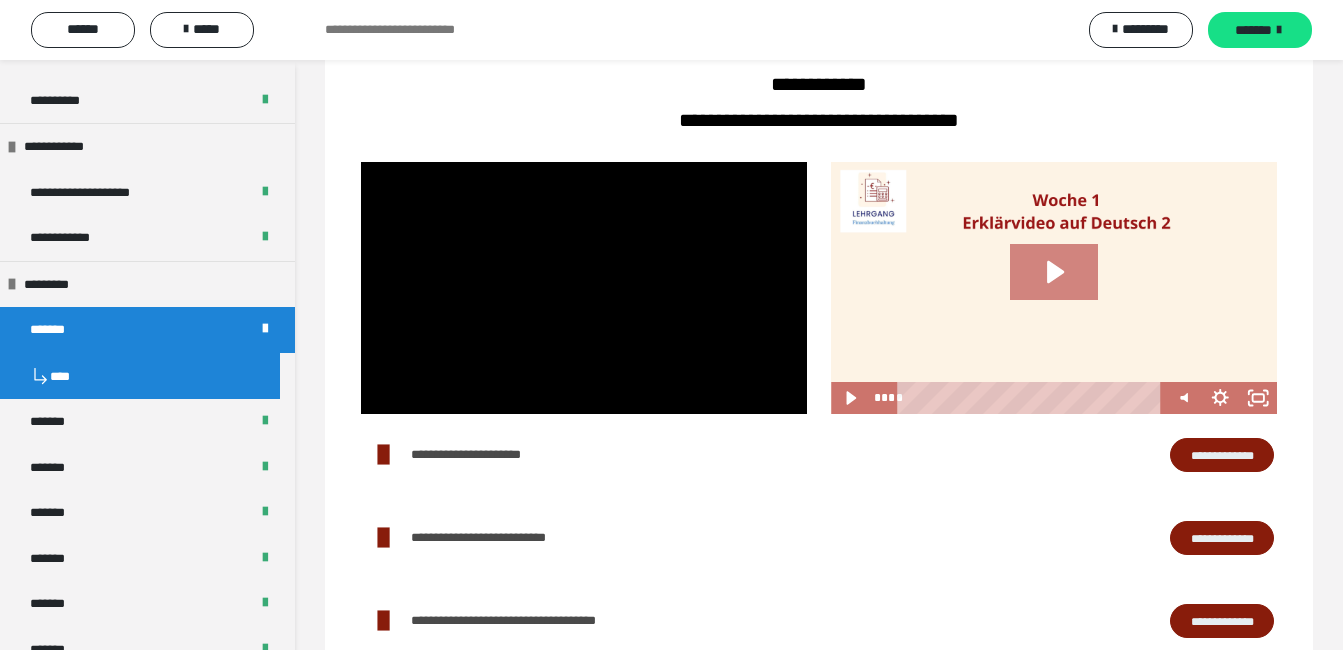 click 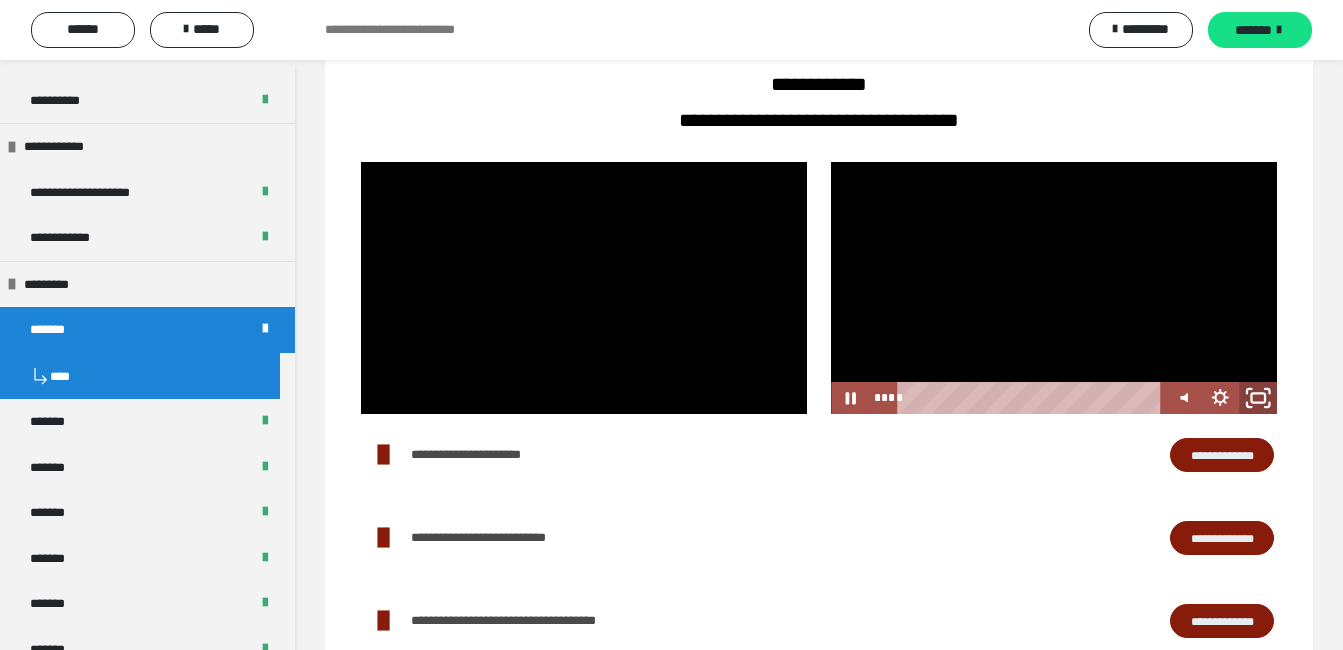 click 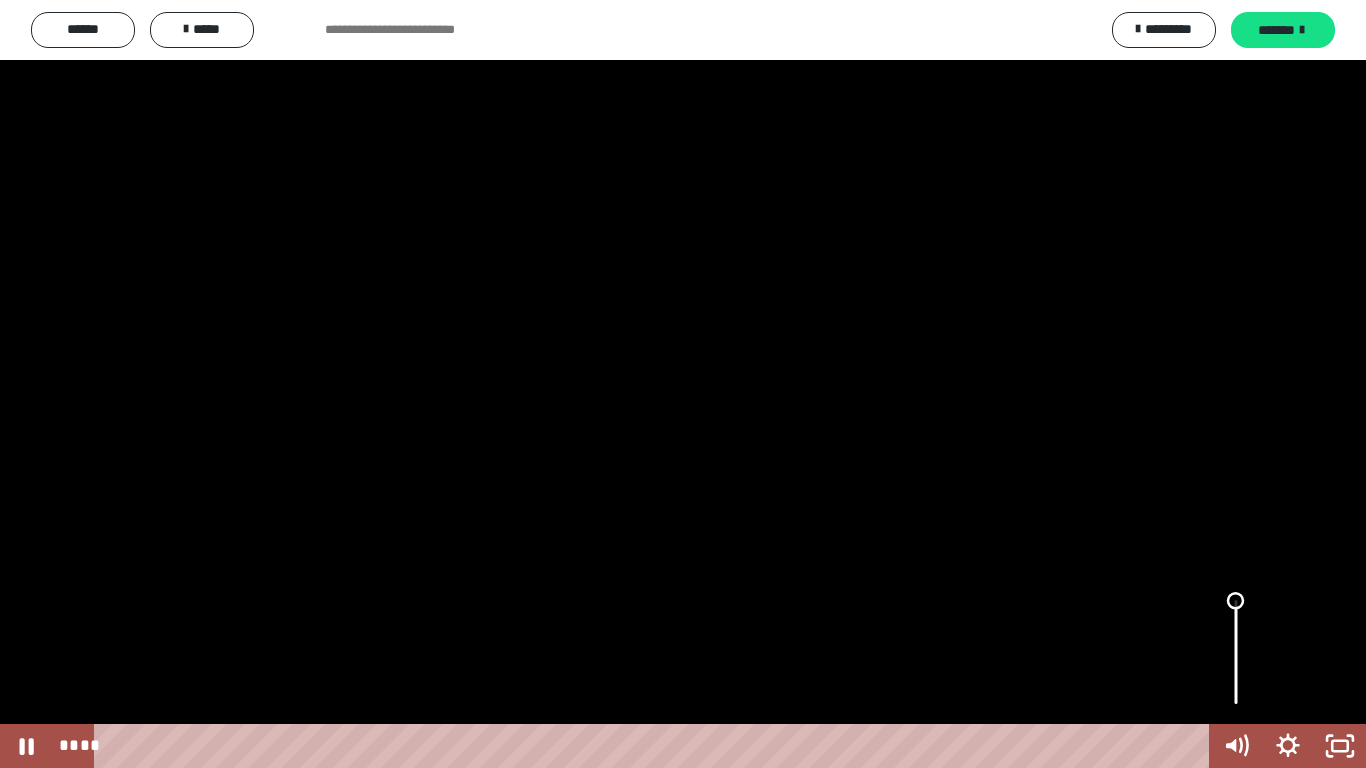 drag, startPoint x: 1233, startPoint y: 684, endPoint x: 1229, endPoint y: 601, distance: 83.09633 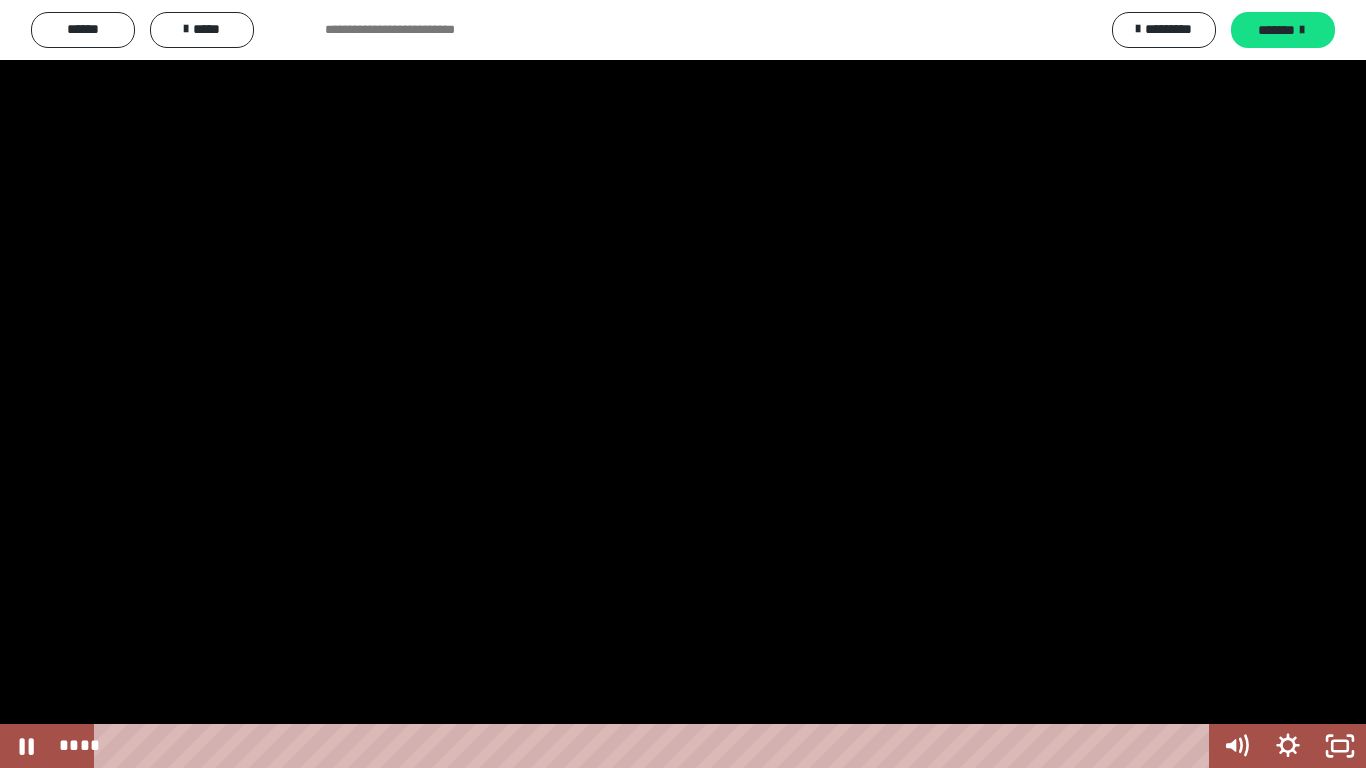 click at bounding box center [683, 384] 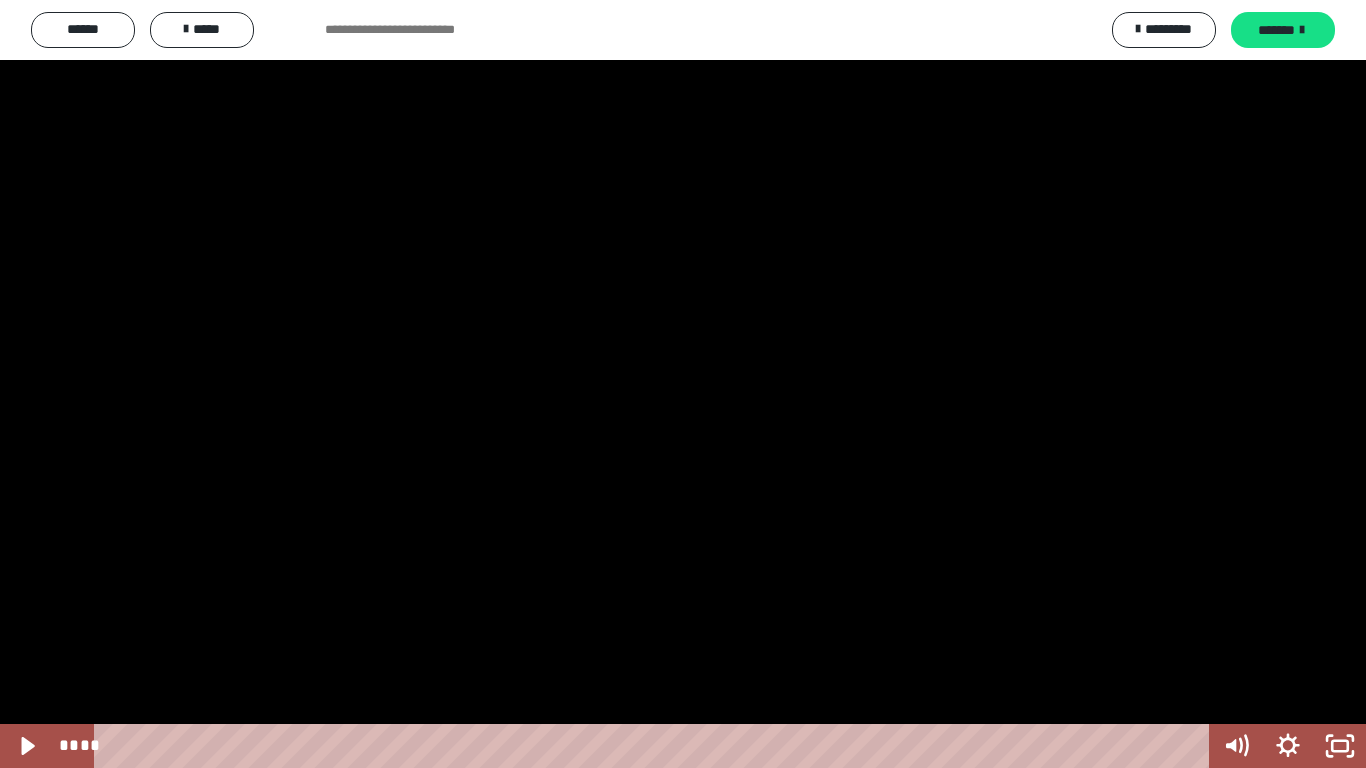 click at bounding box center [683, 384] 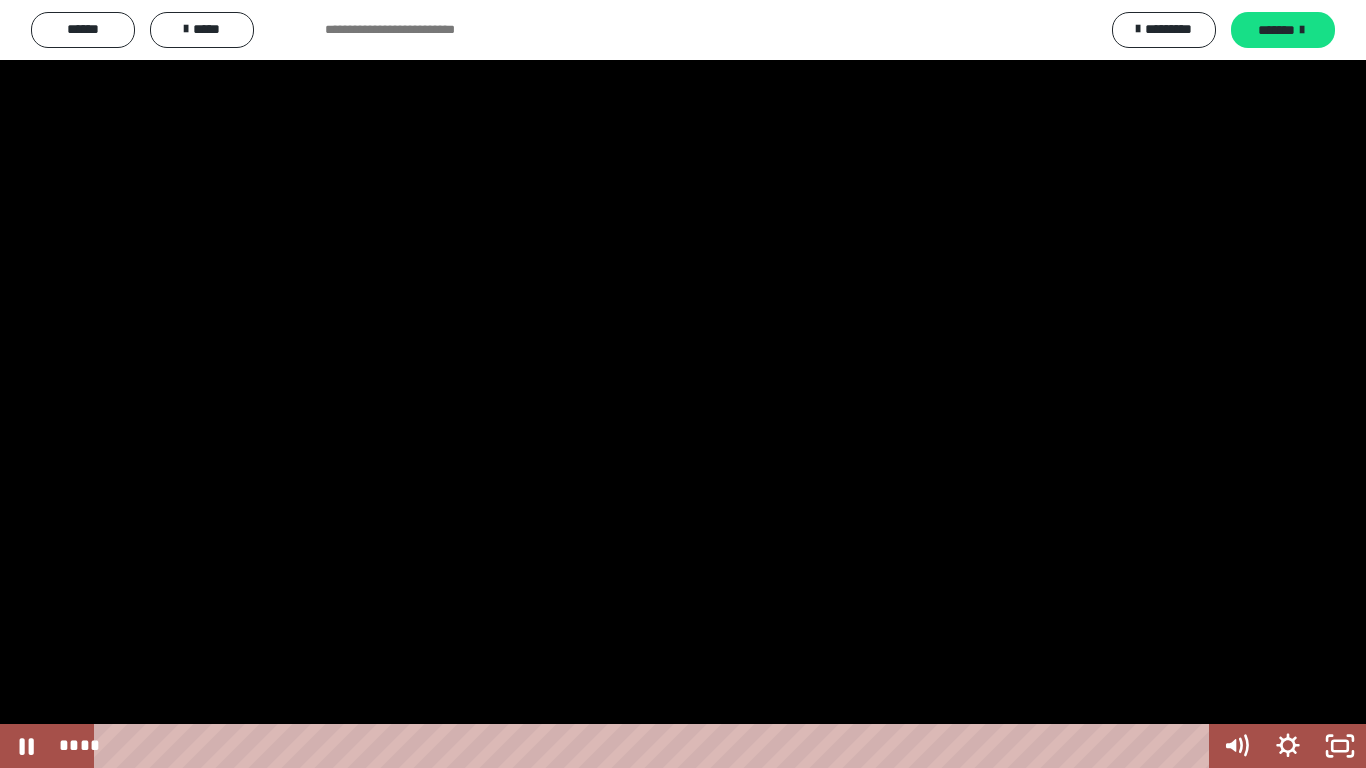 click at bounding box center (683, 384) 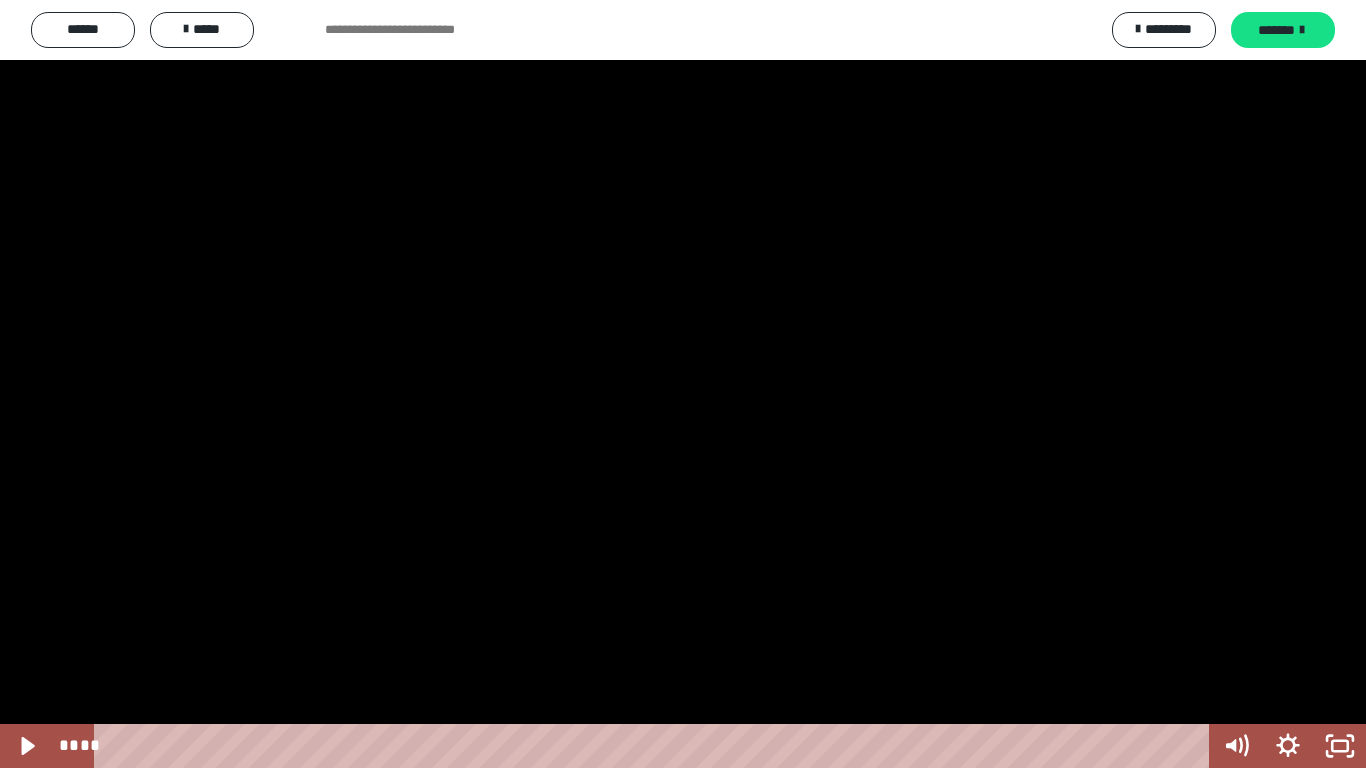 click at bounding box center (683, 384) 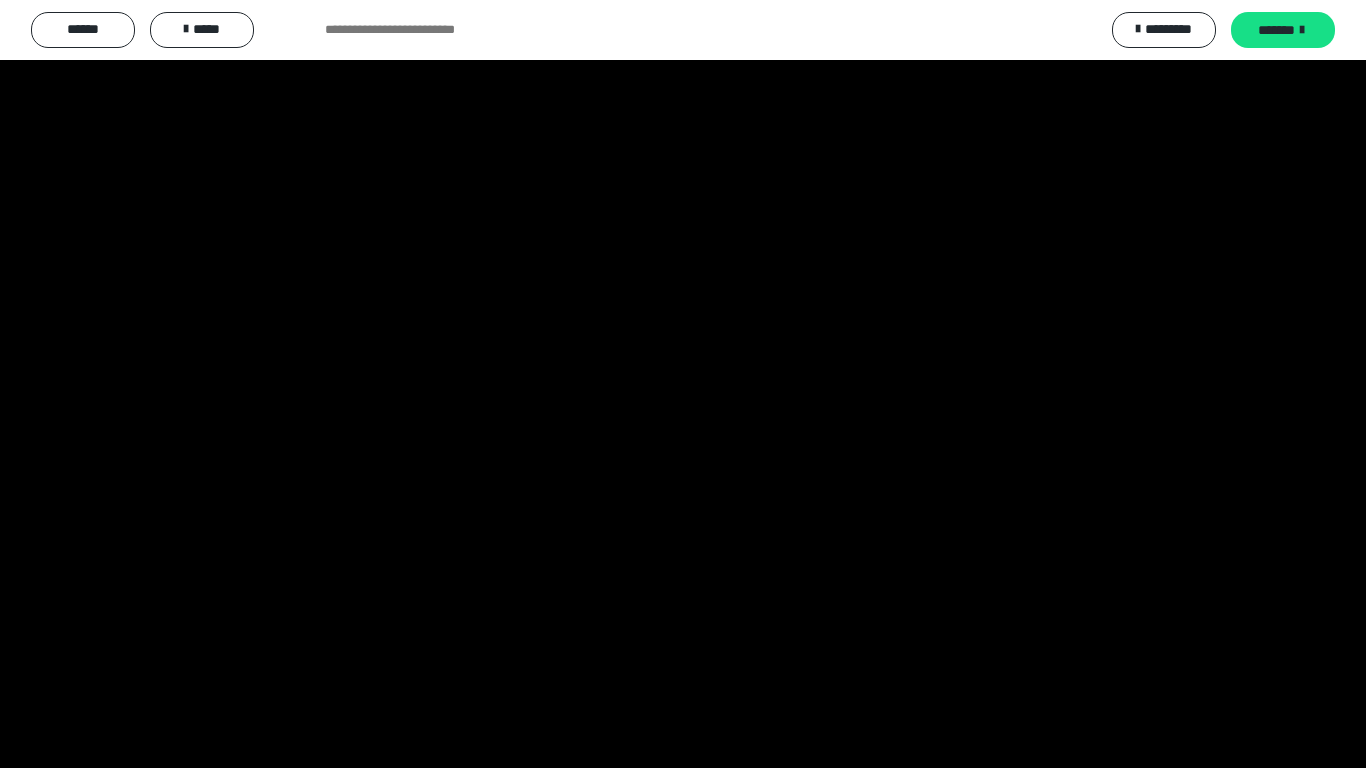 click at bounding box center (683, 384) 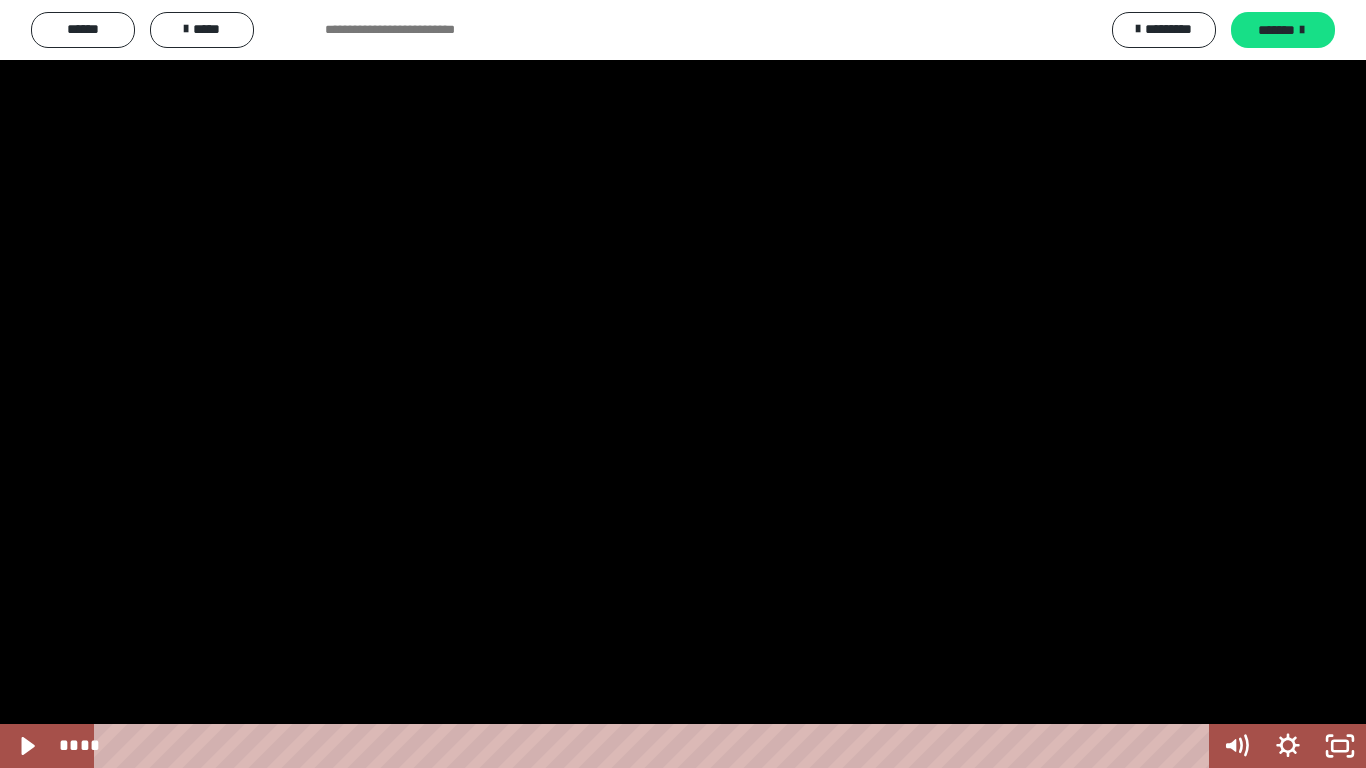 click at bounding box center [683, 384] 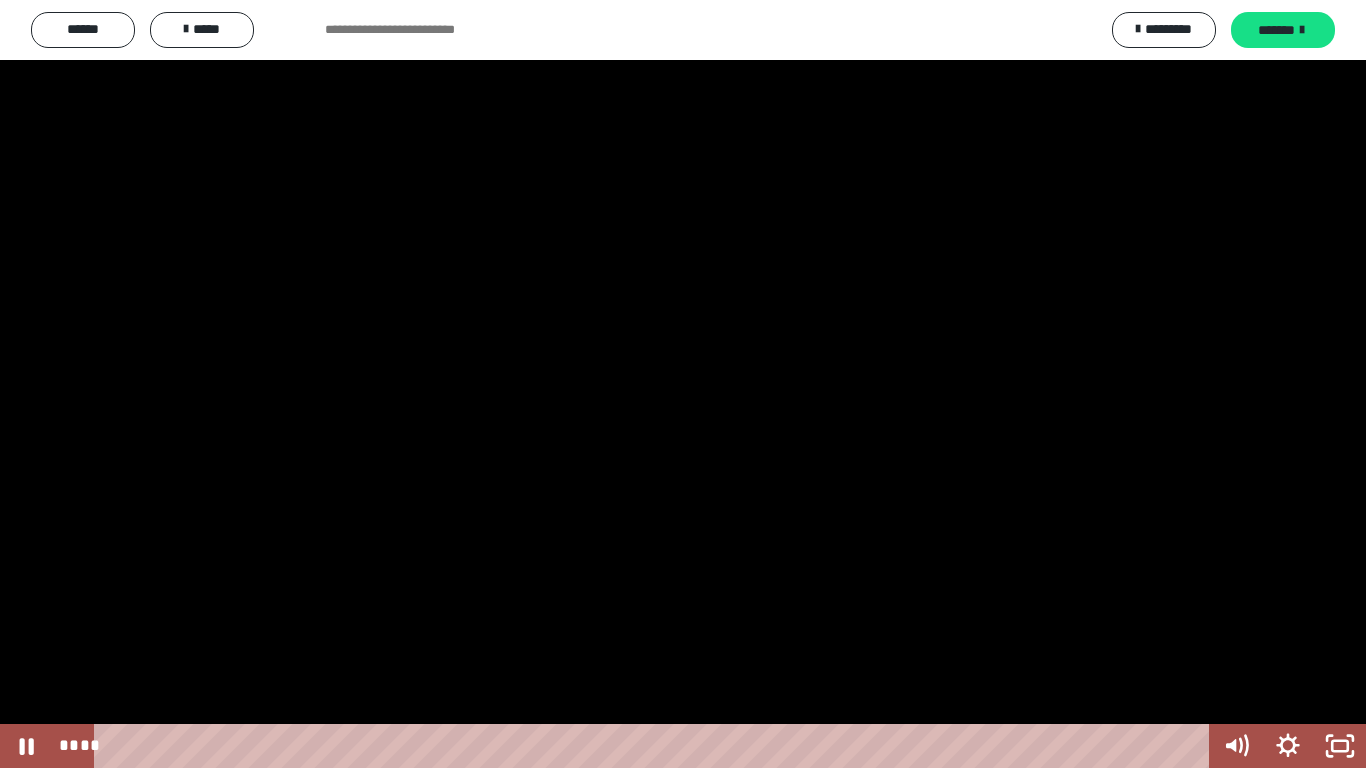click at bounding box center (683, 384) 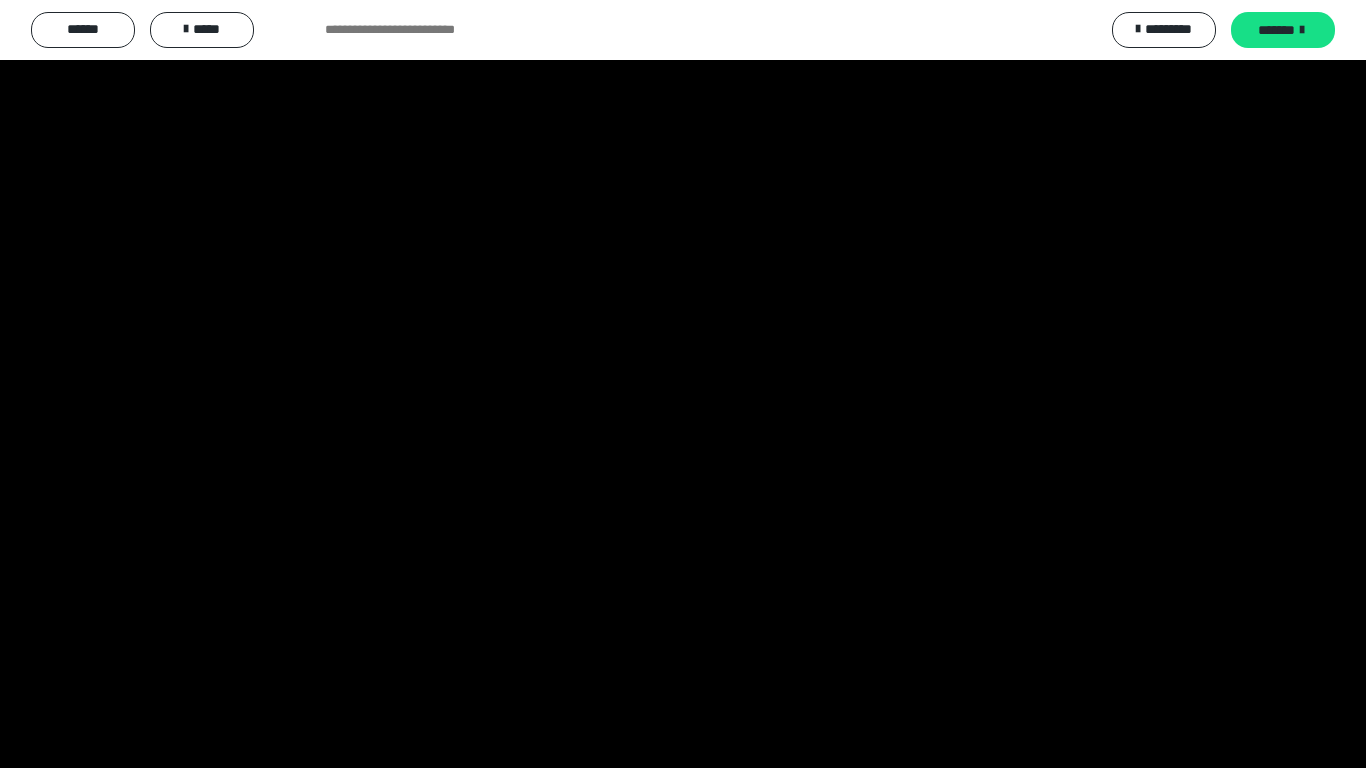 click at bounding box center [683, 384] 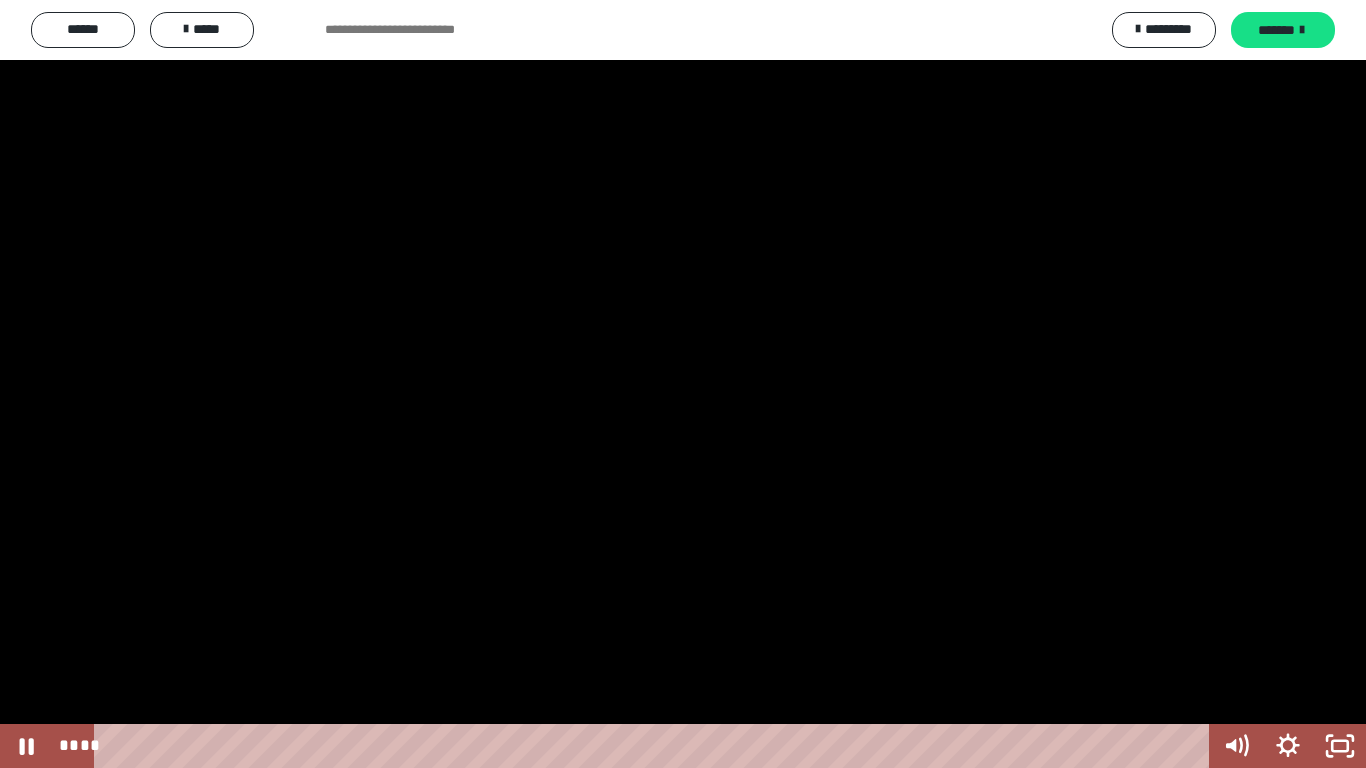 click at bounding box center (683, 384) 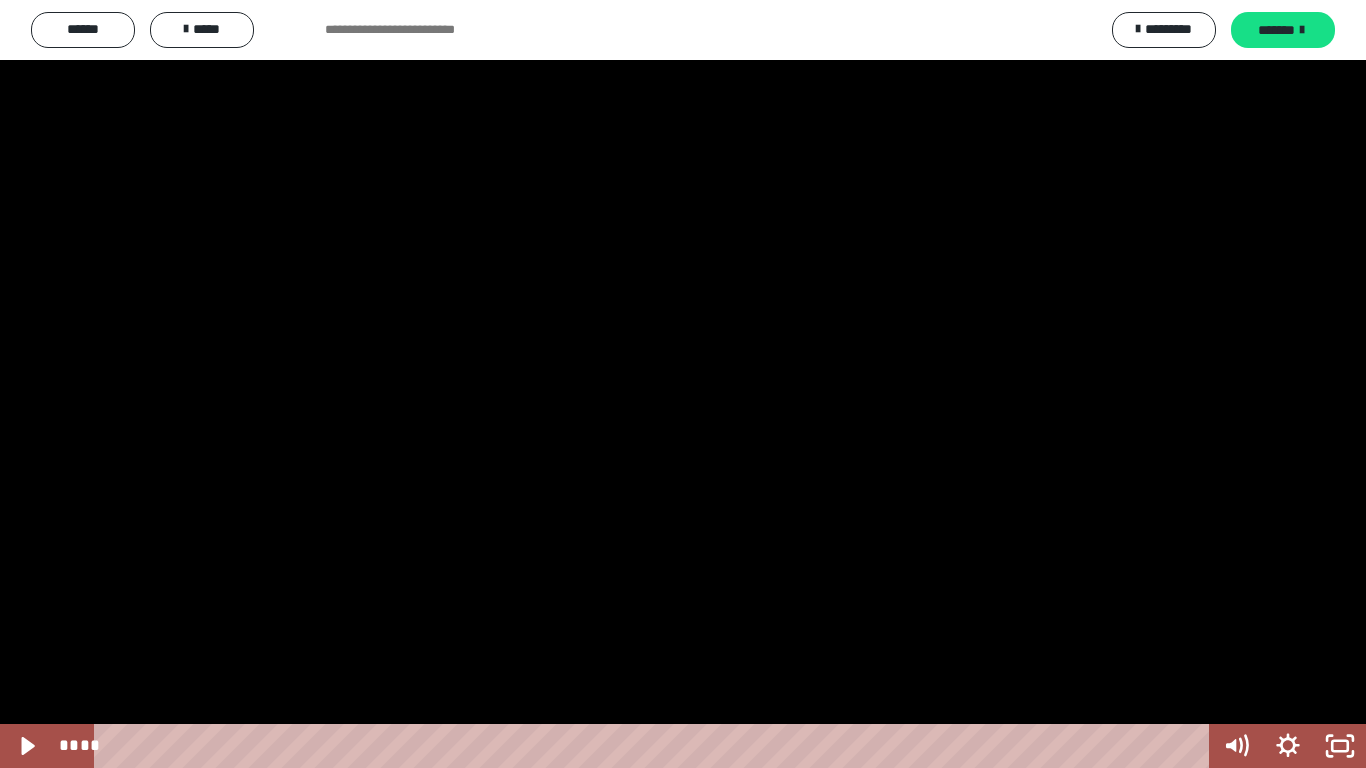 click at bounding box center (683, 384) 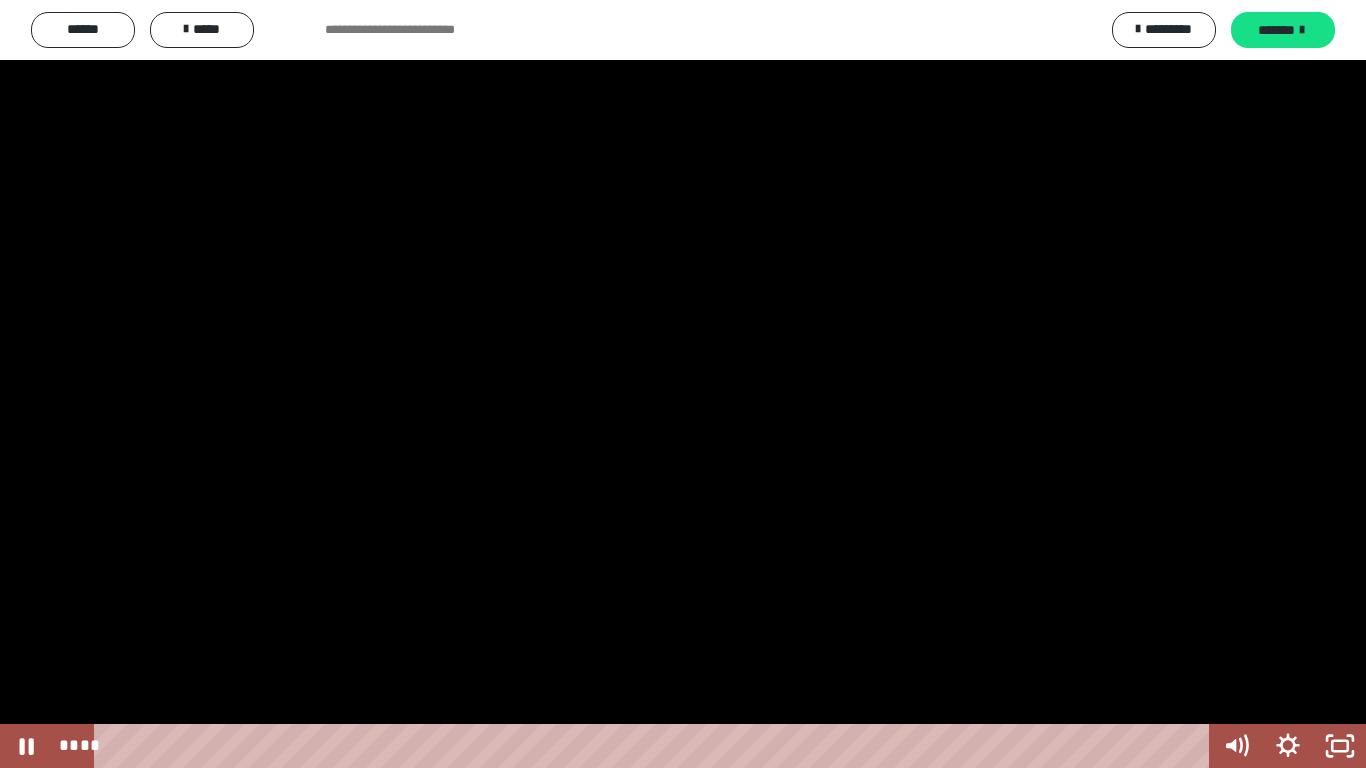 click at bounding box center [683, 384] 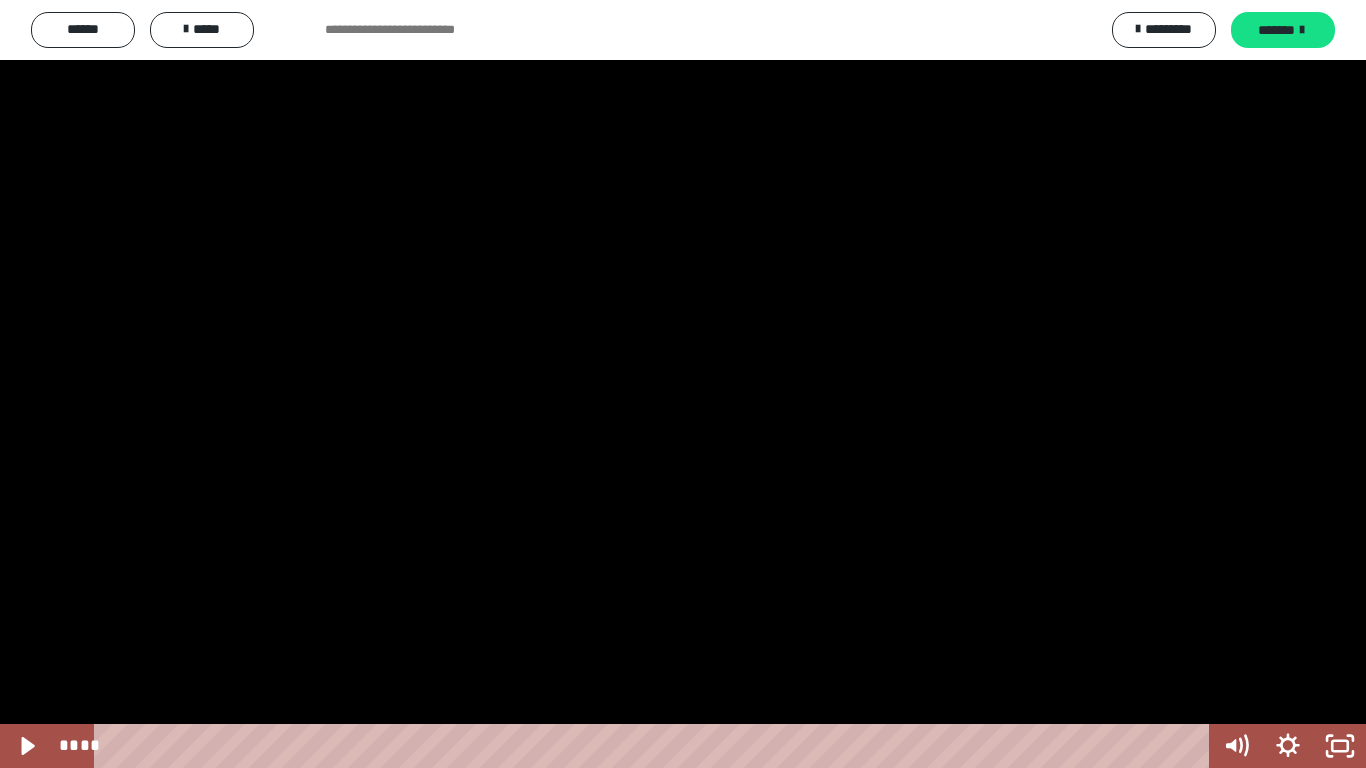 click at bounding box center (683, 384) 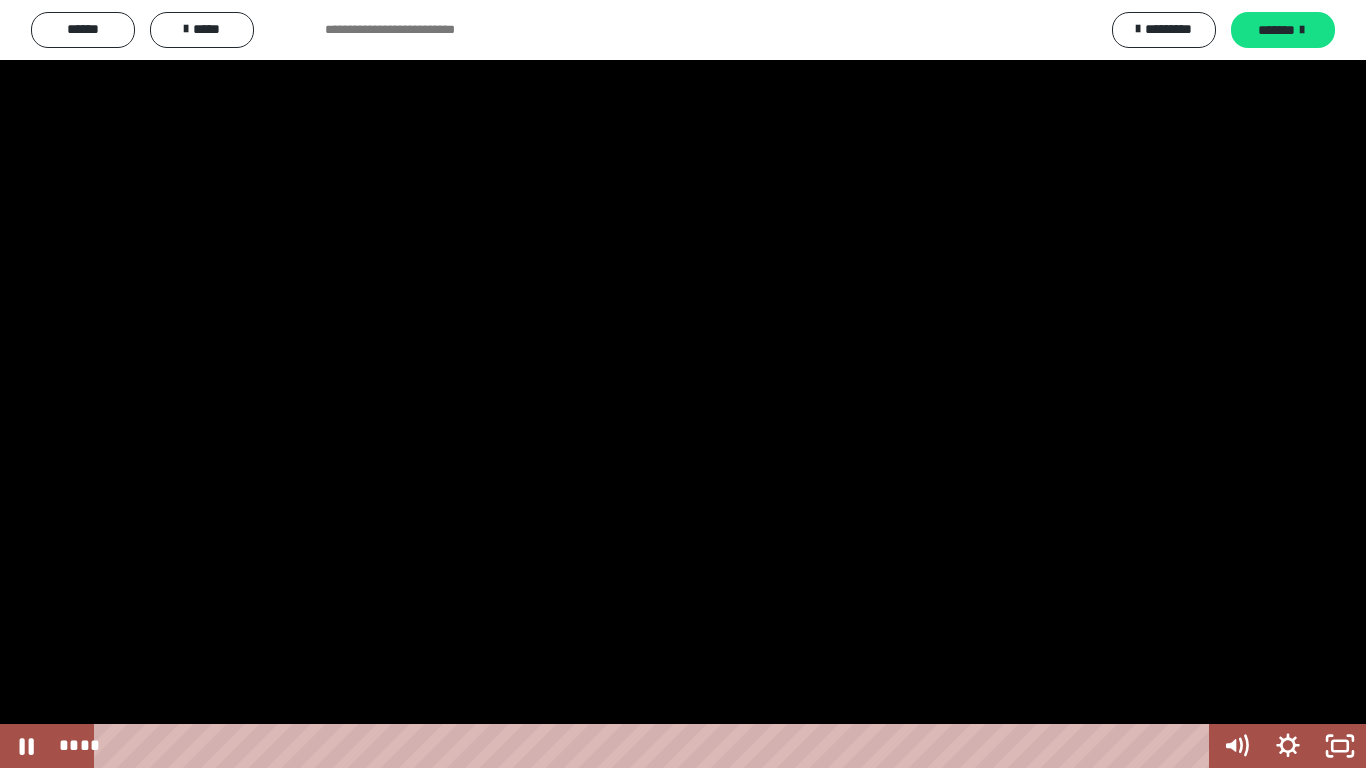 click at bounding box center (683, 384) 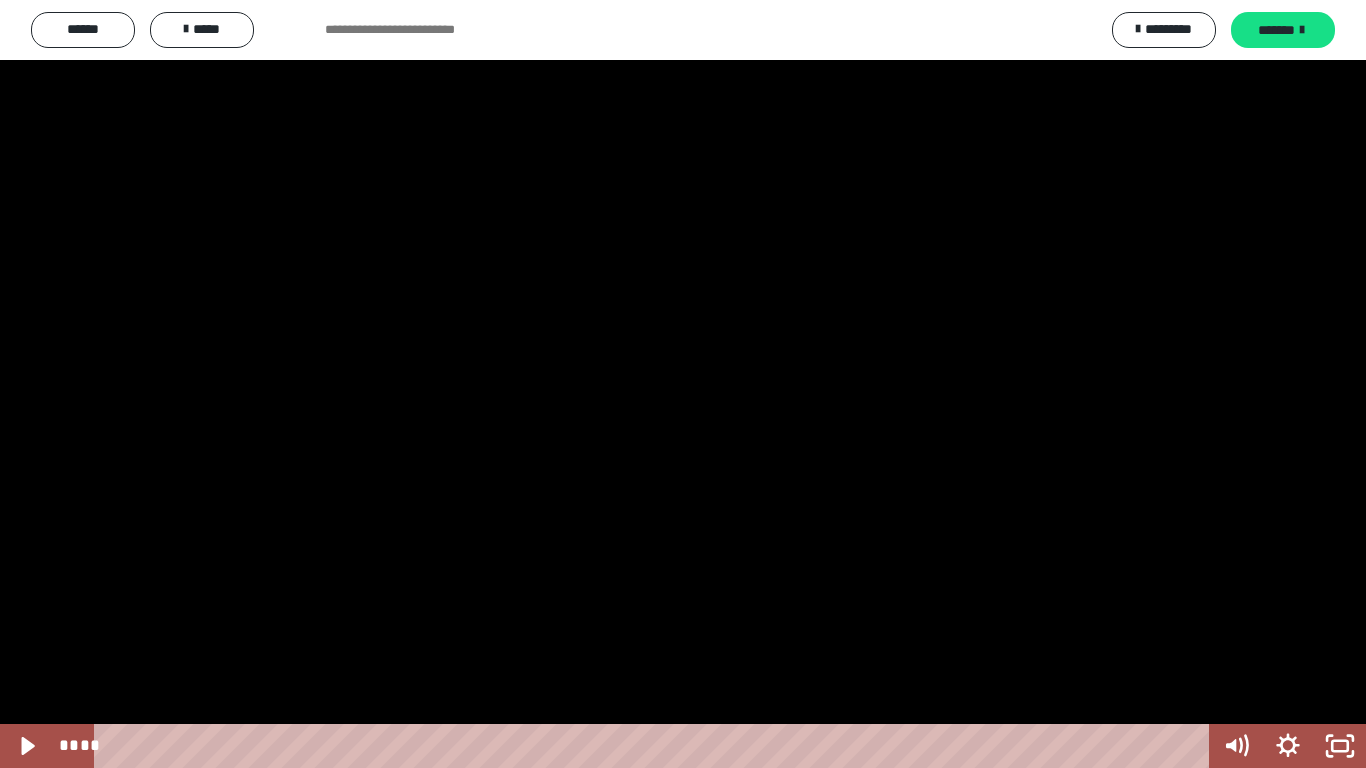 click at bounding box center (683, 384) 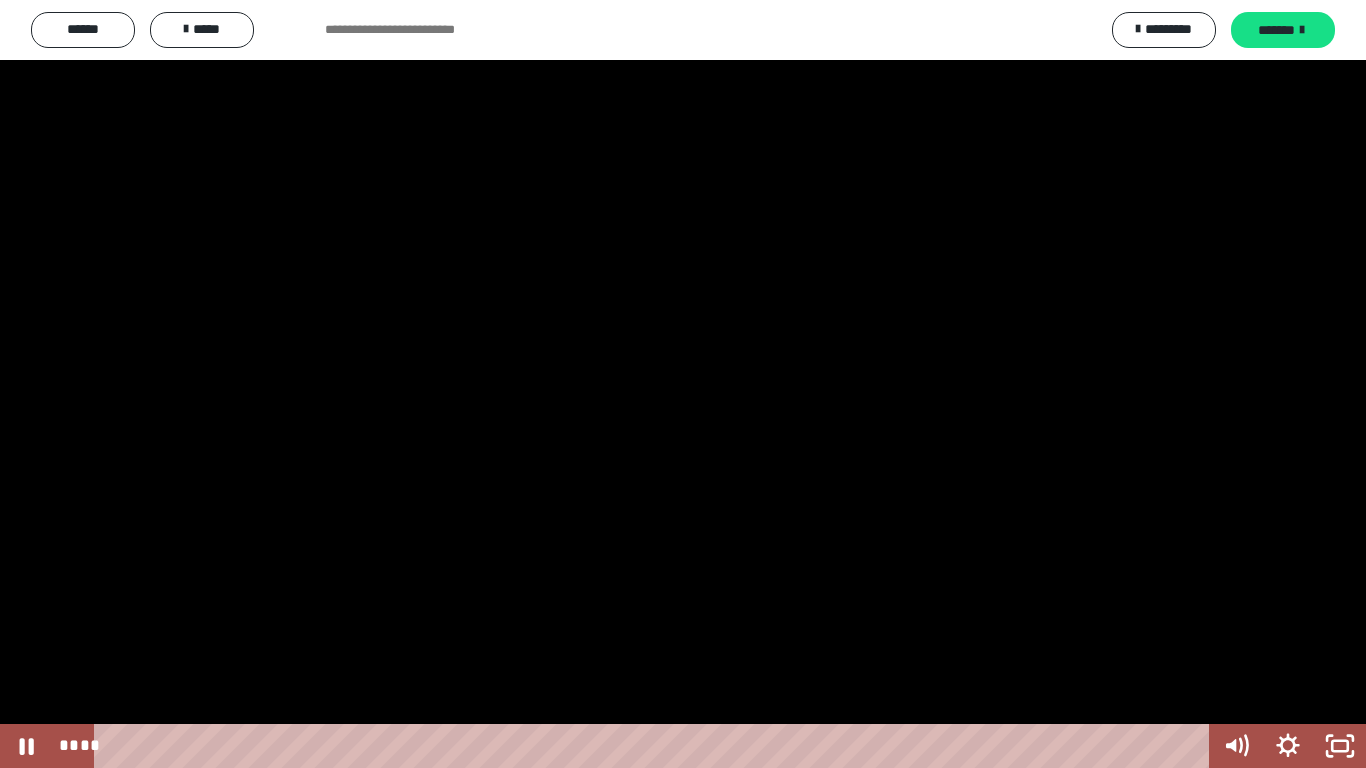 click at bounding box center [683, 384] 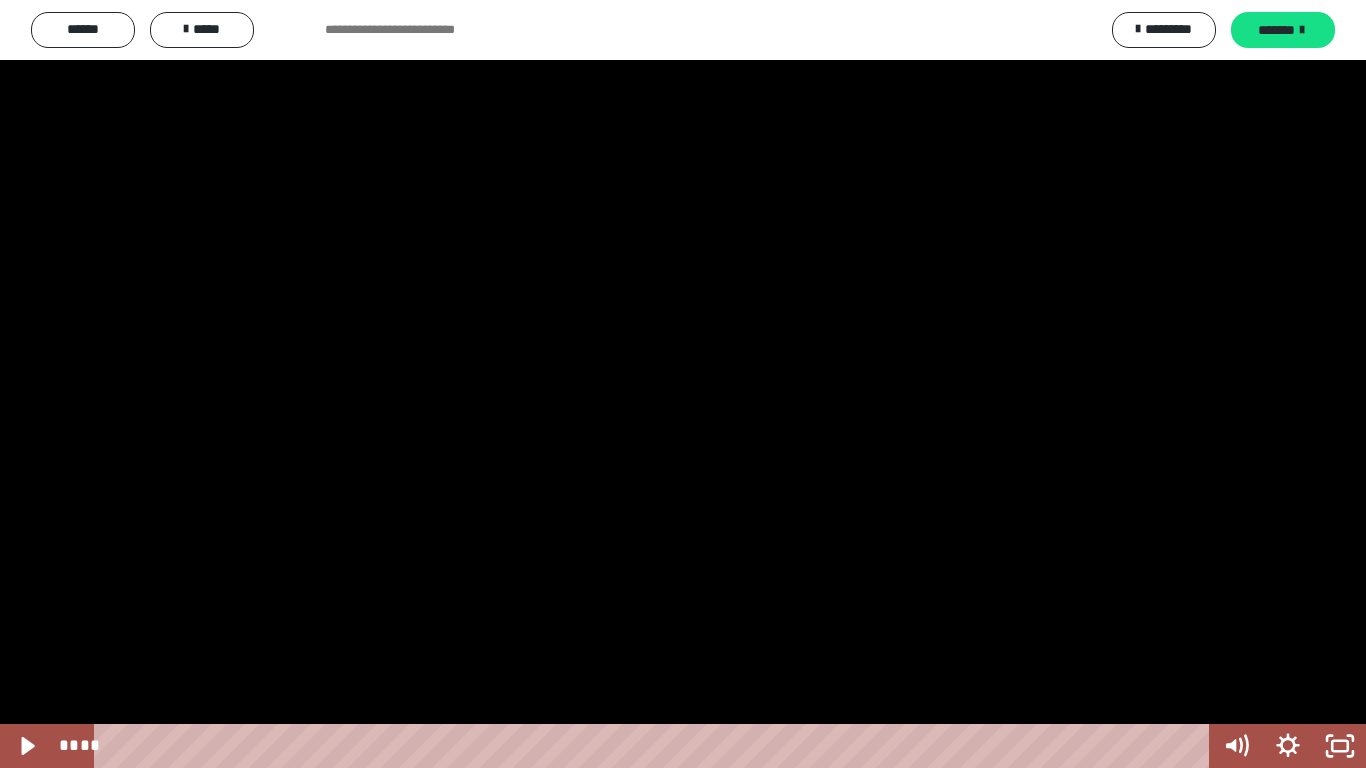click at bounding box center [683, 384] 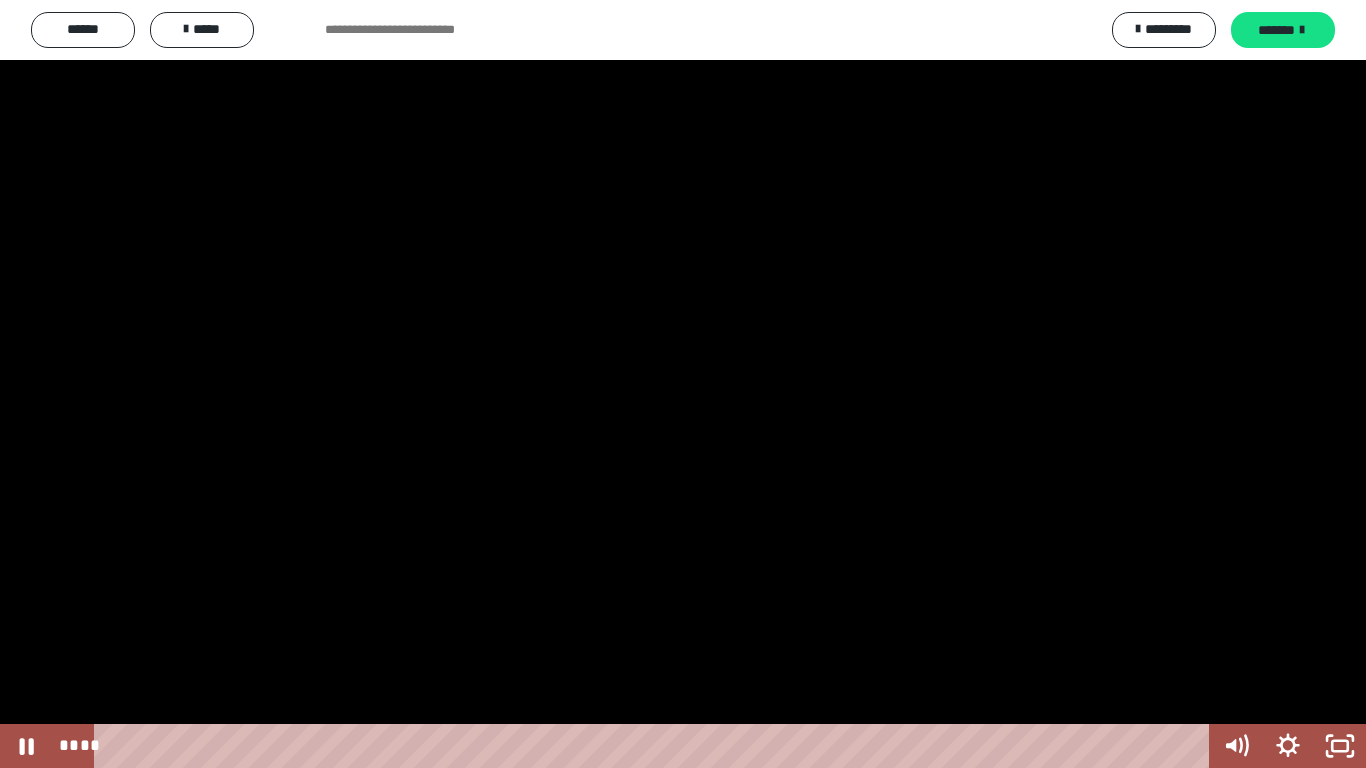 click at bounding box center [683, 384] 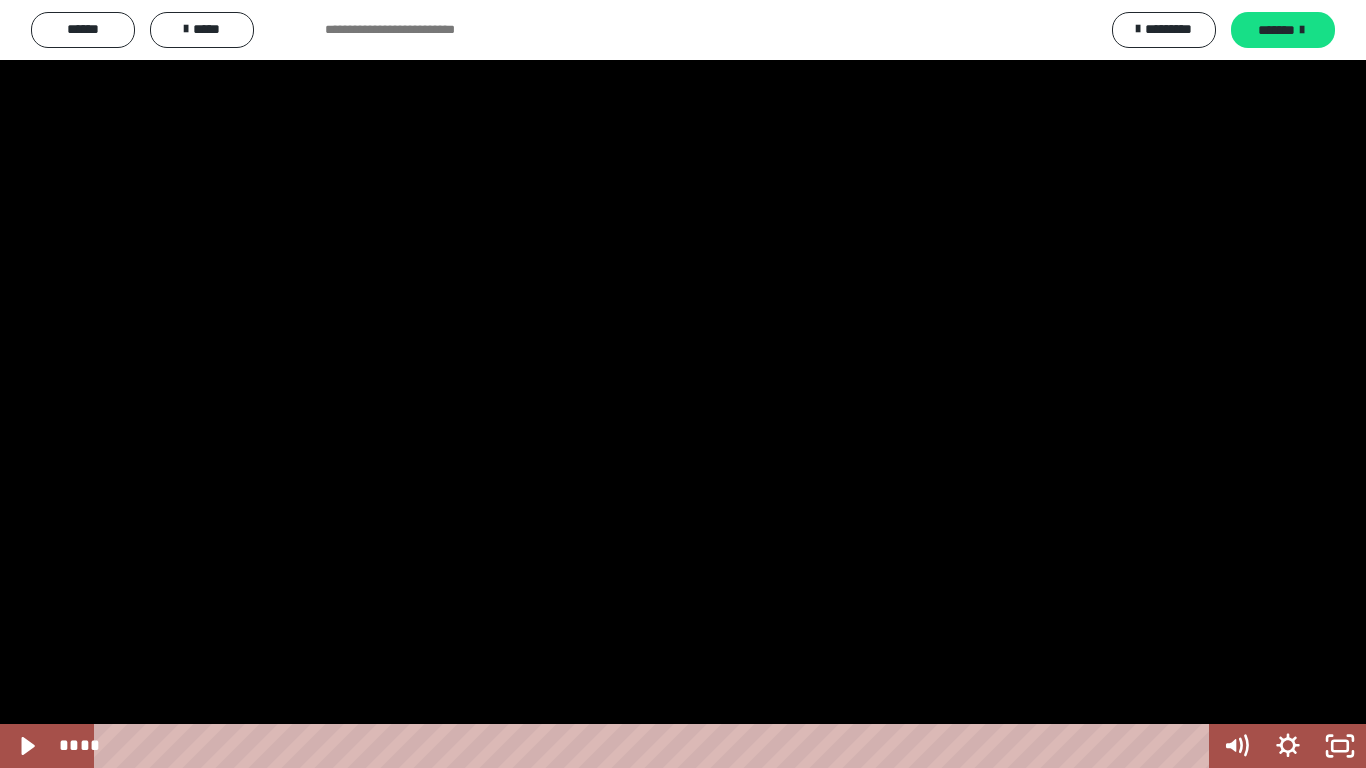 click at bounding box center [683, 384] 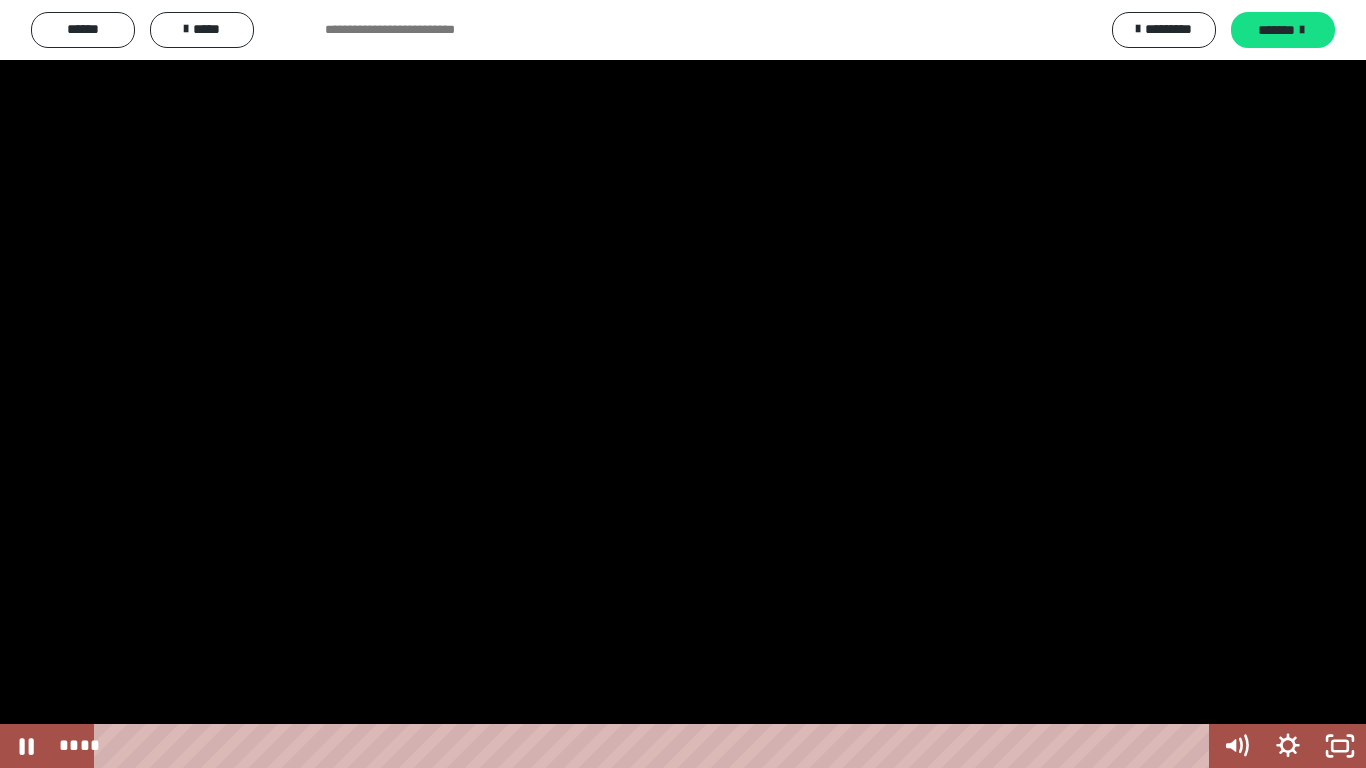 click at bounding box center (683, 384) 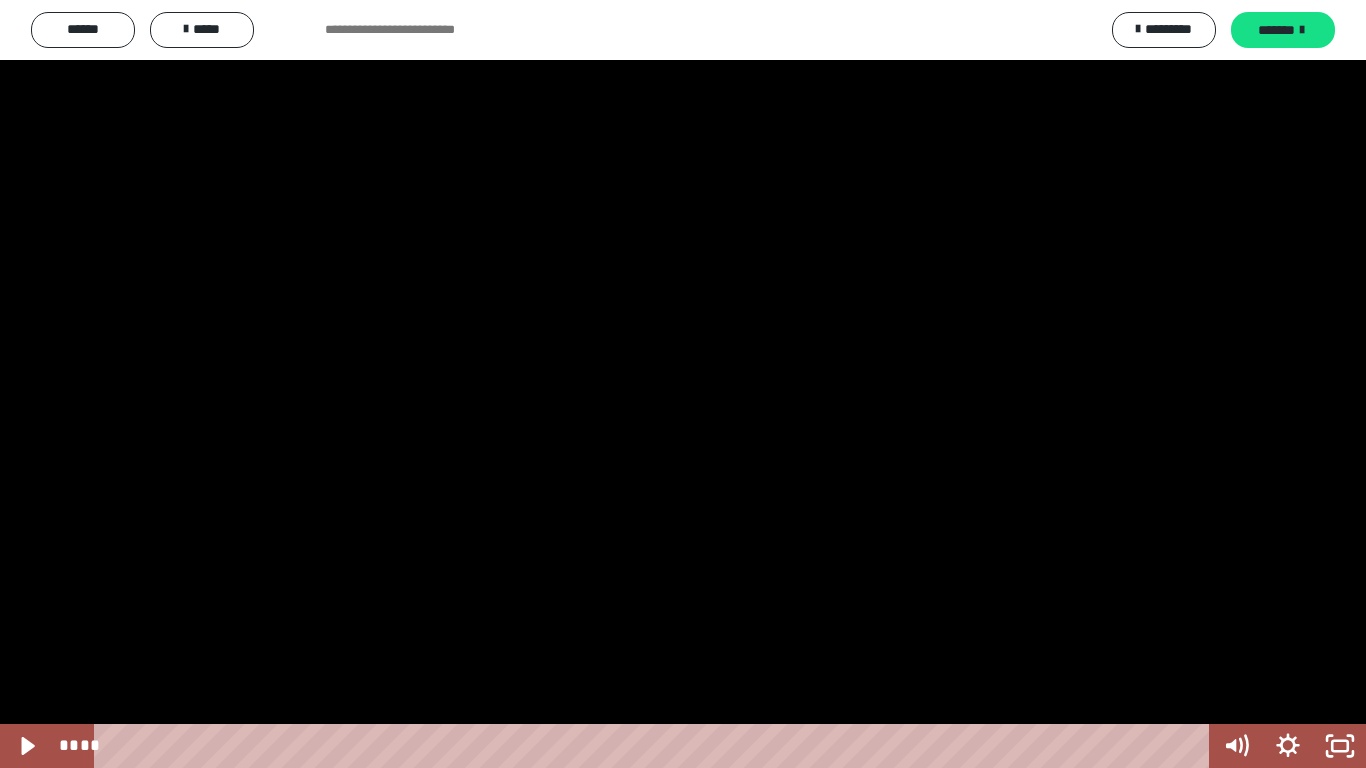 click at bounding box center (683, 384) 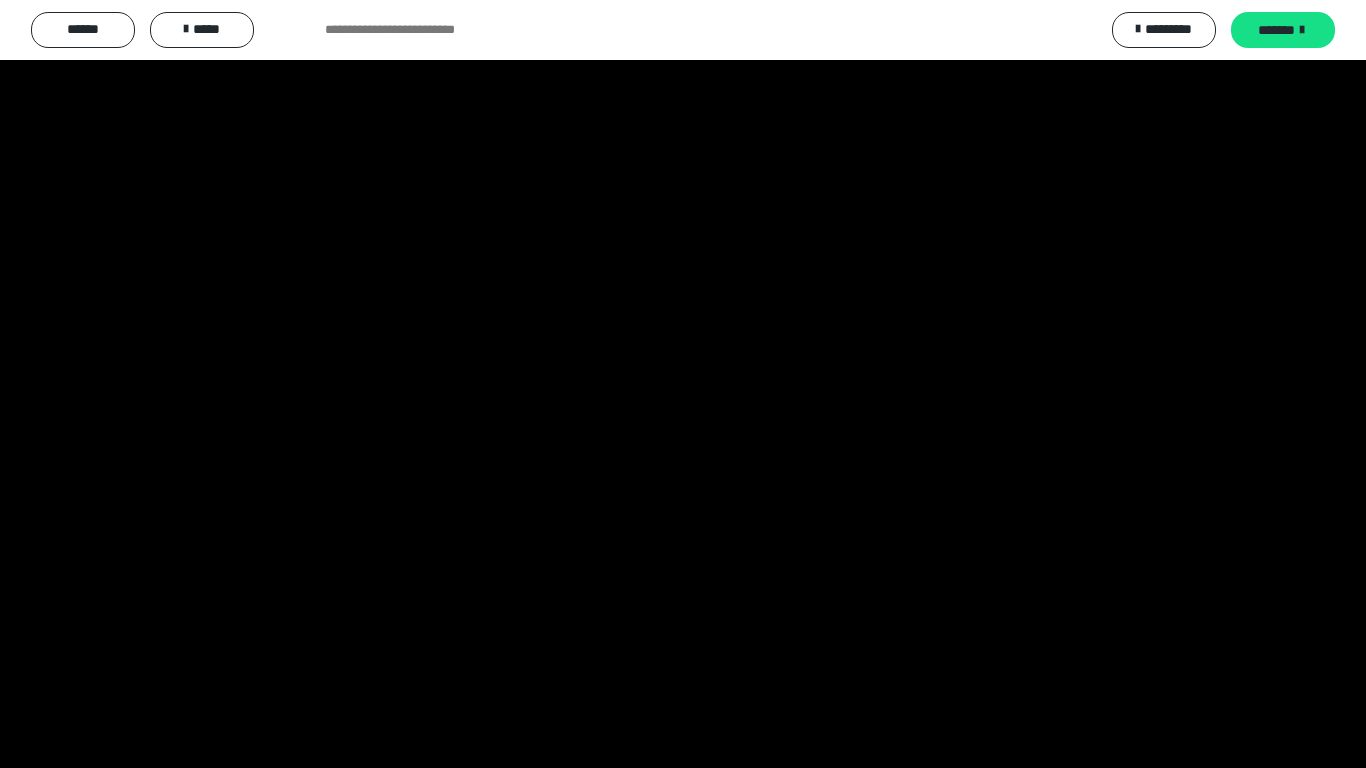 click at bounding box center (683, 384) 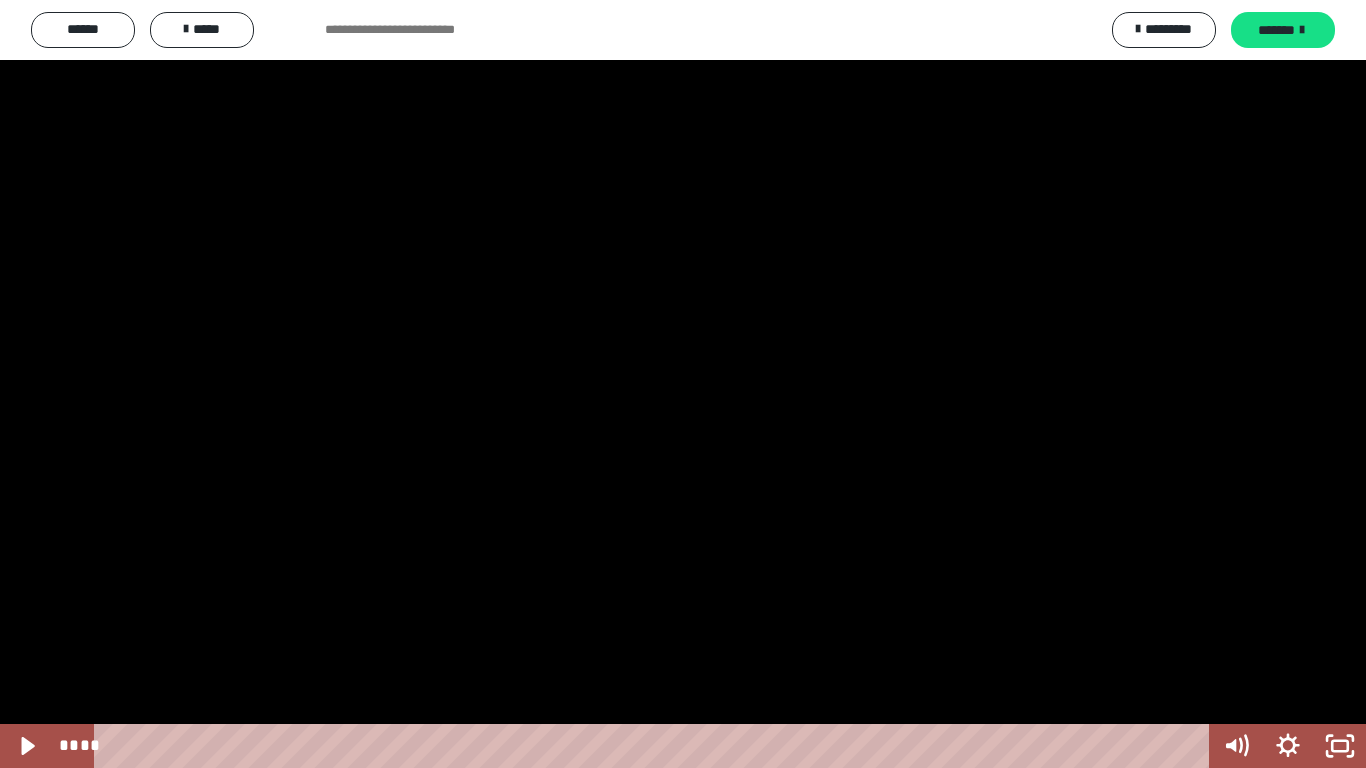 click at bounding box center (683, 384) 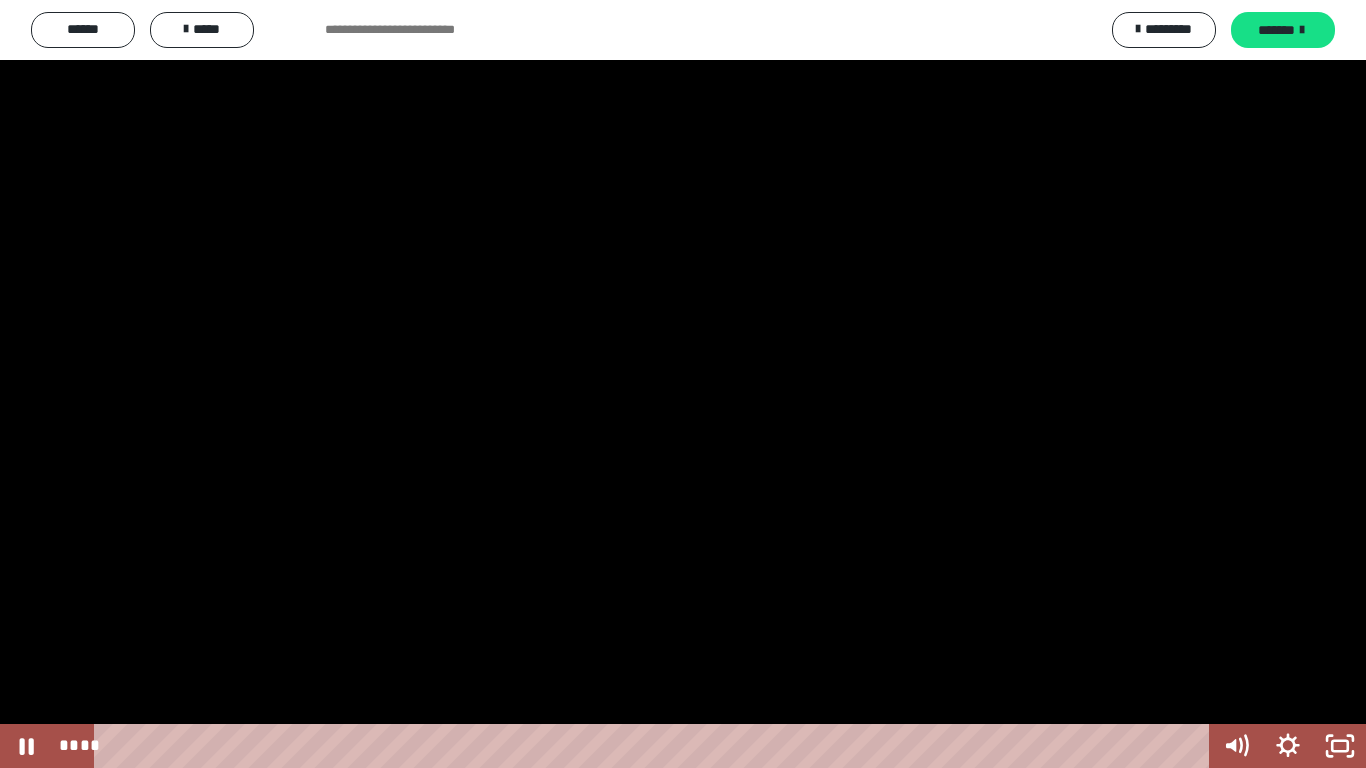 click at bounding box center (683, 384) 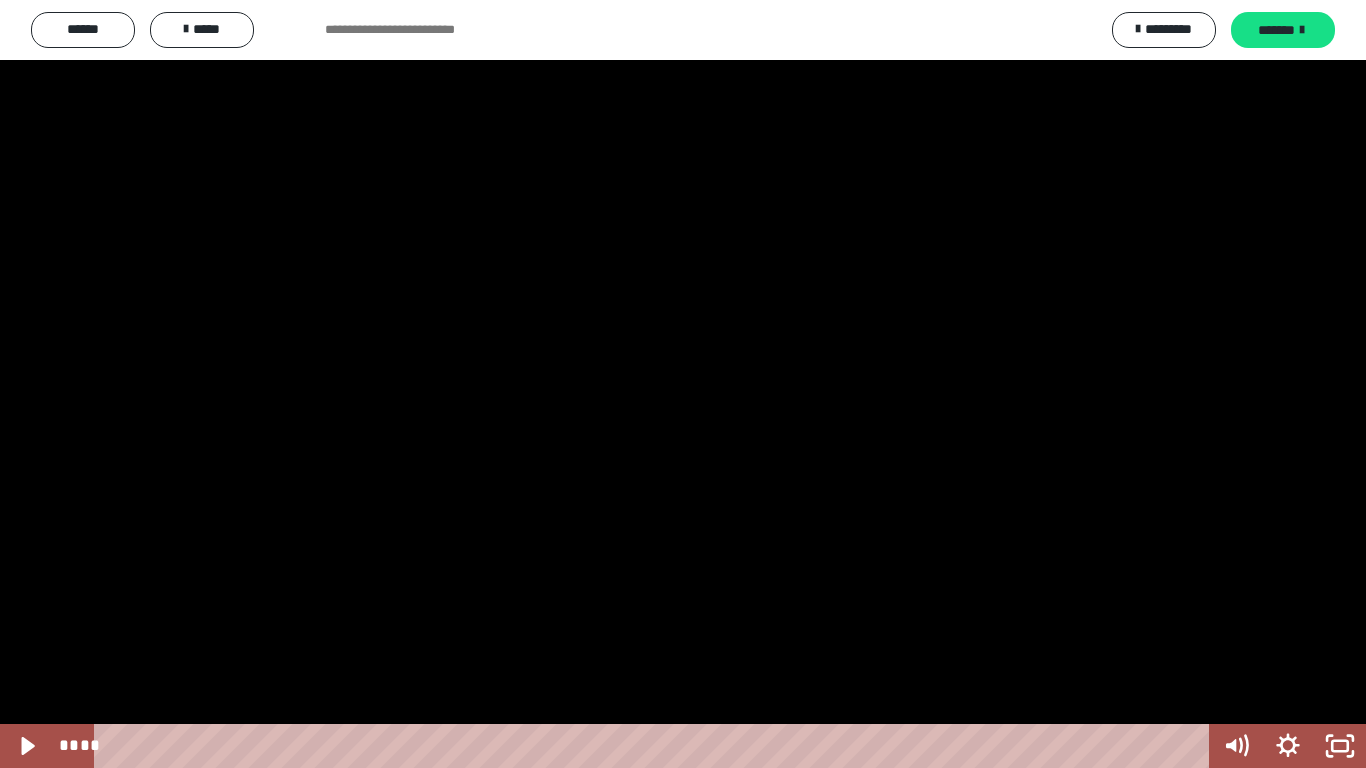 click at bounding box center [683, 384] 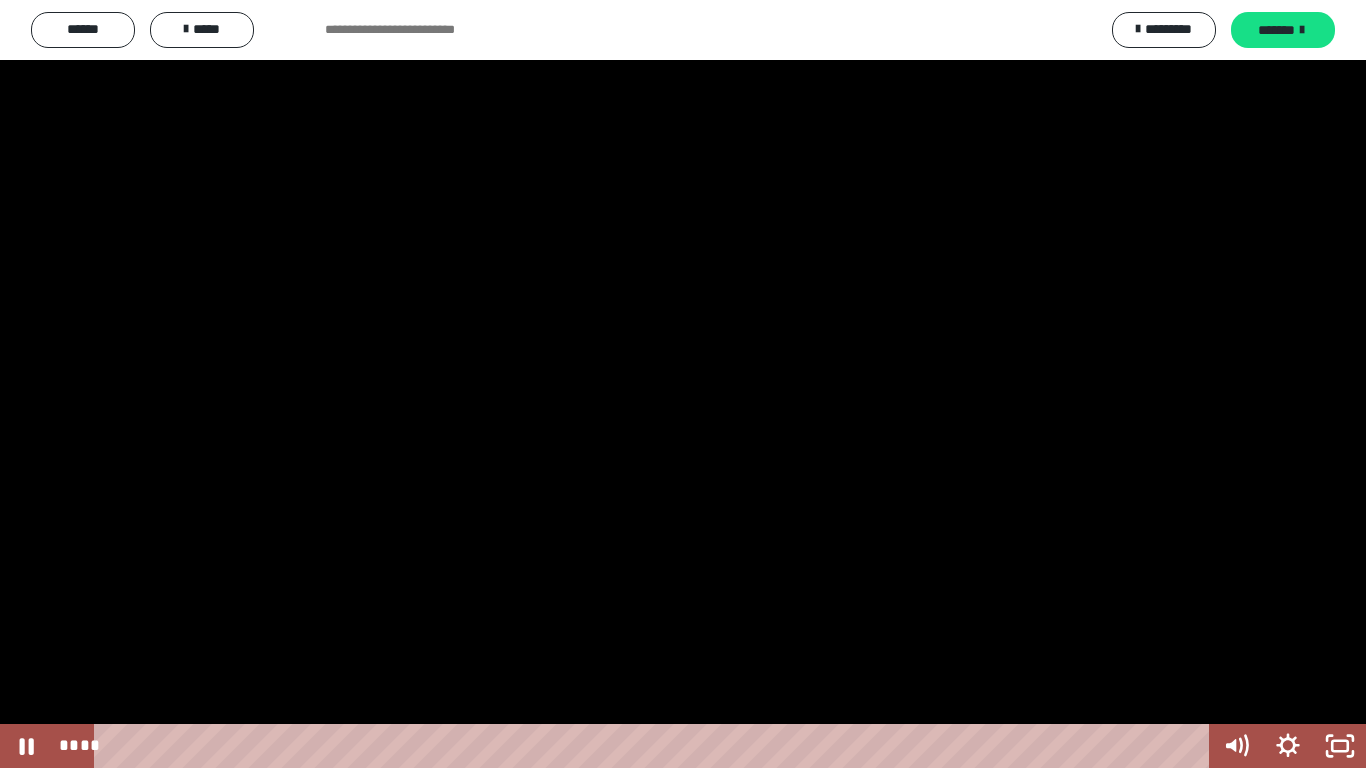 click at bounding box center (683, 384) 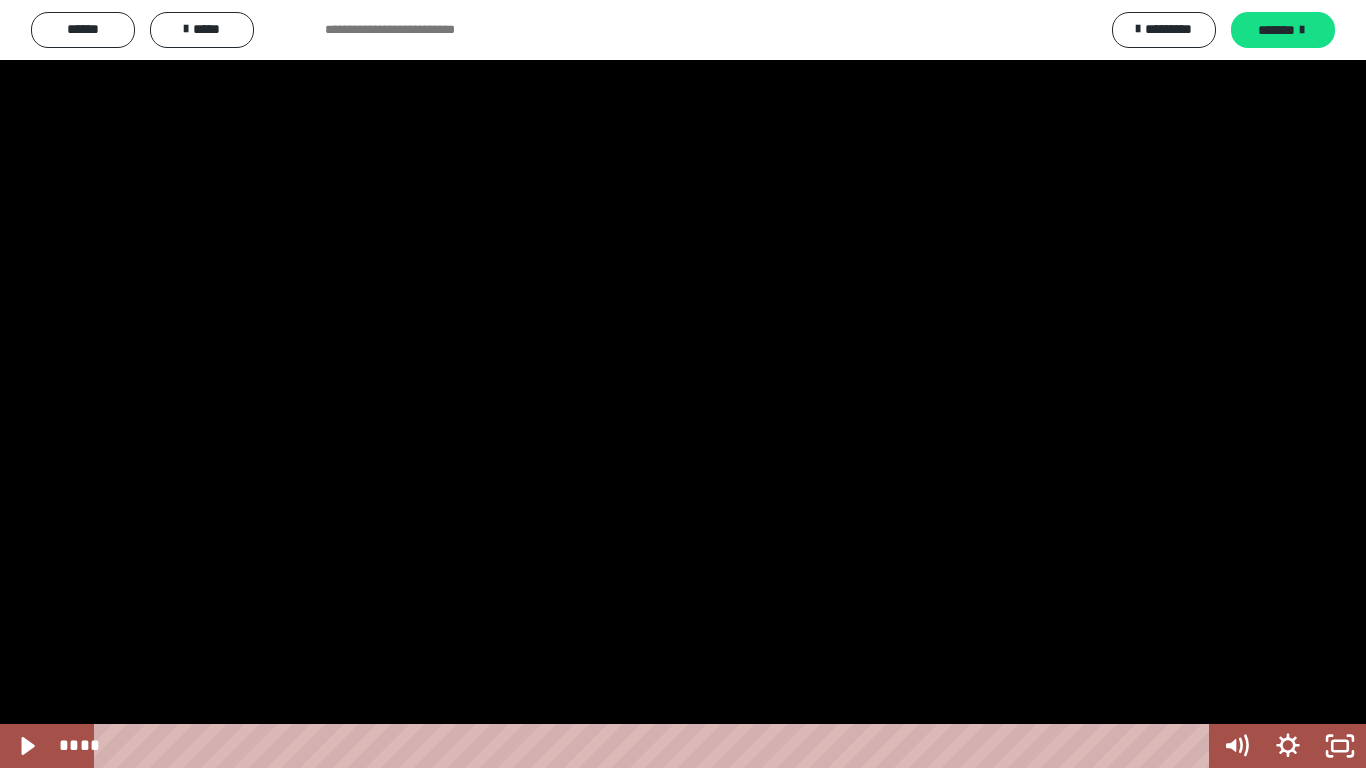 click at bounding box center [683, 384] 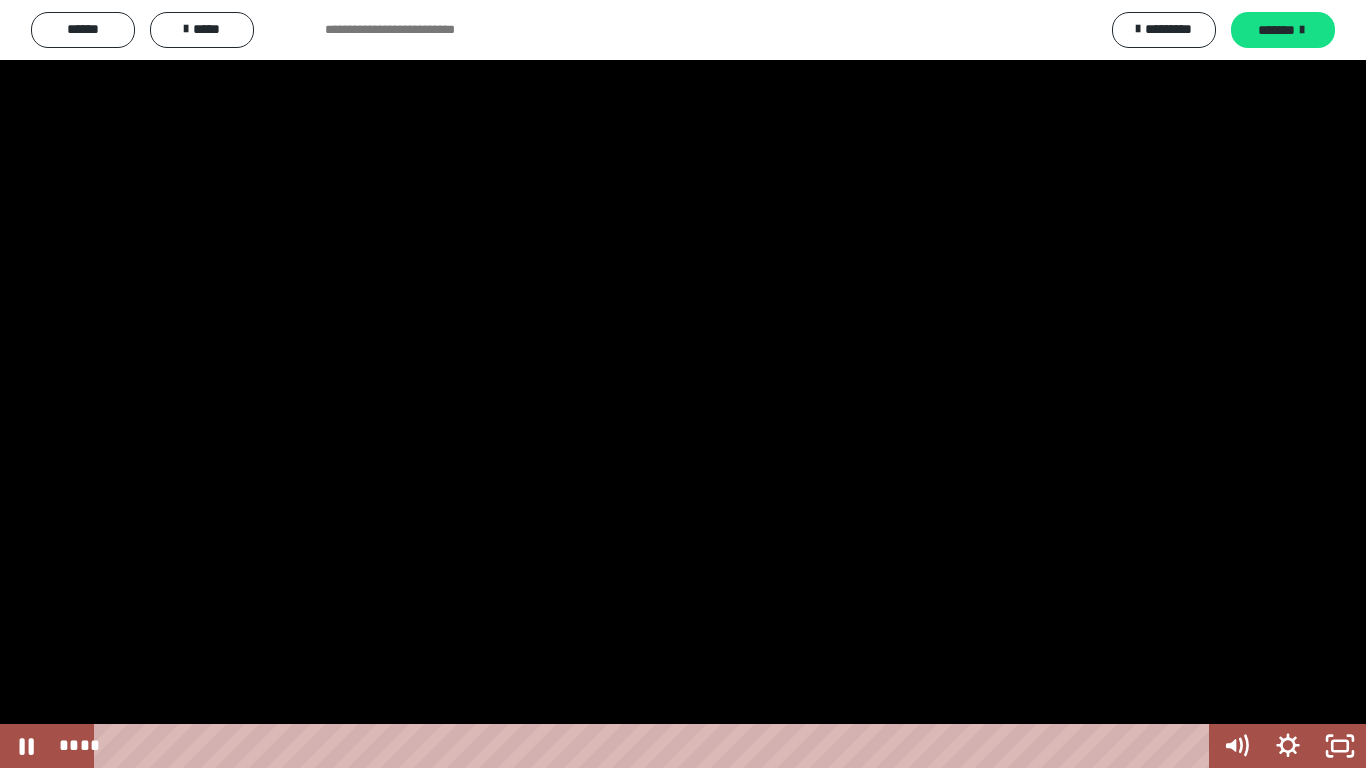 click at bounding box center [683, 384] 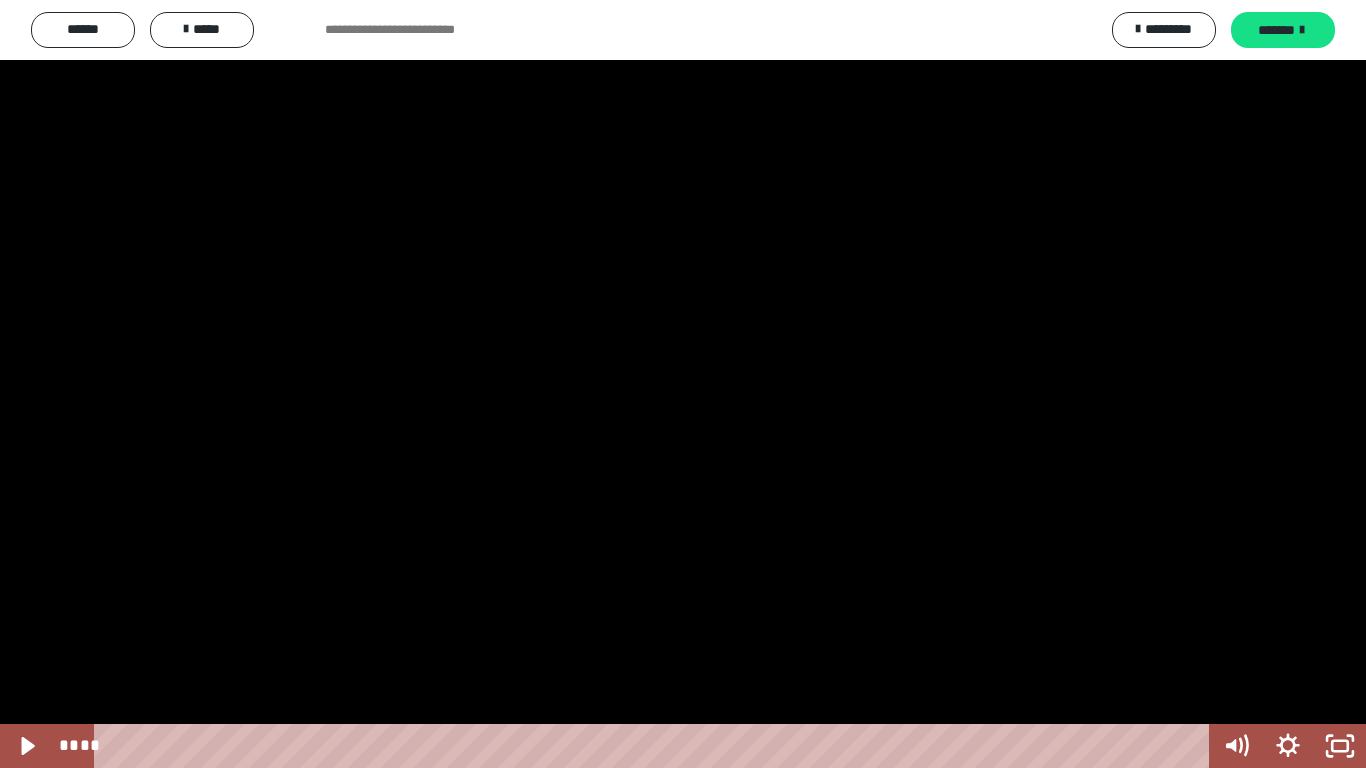 click at bounding box center [683, 384] 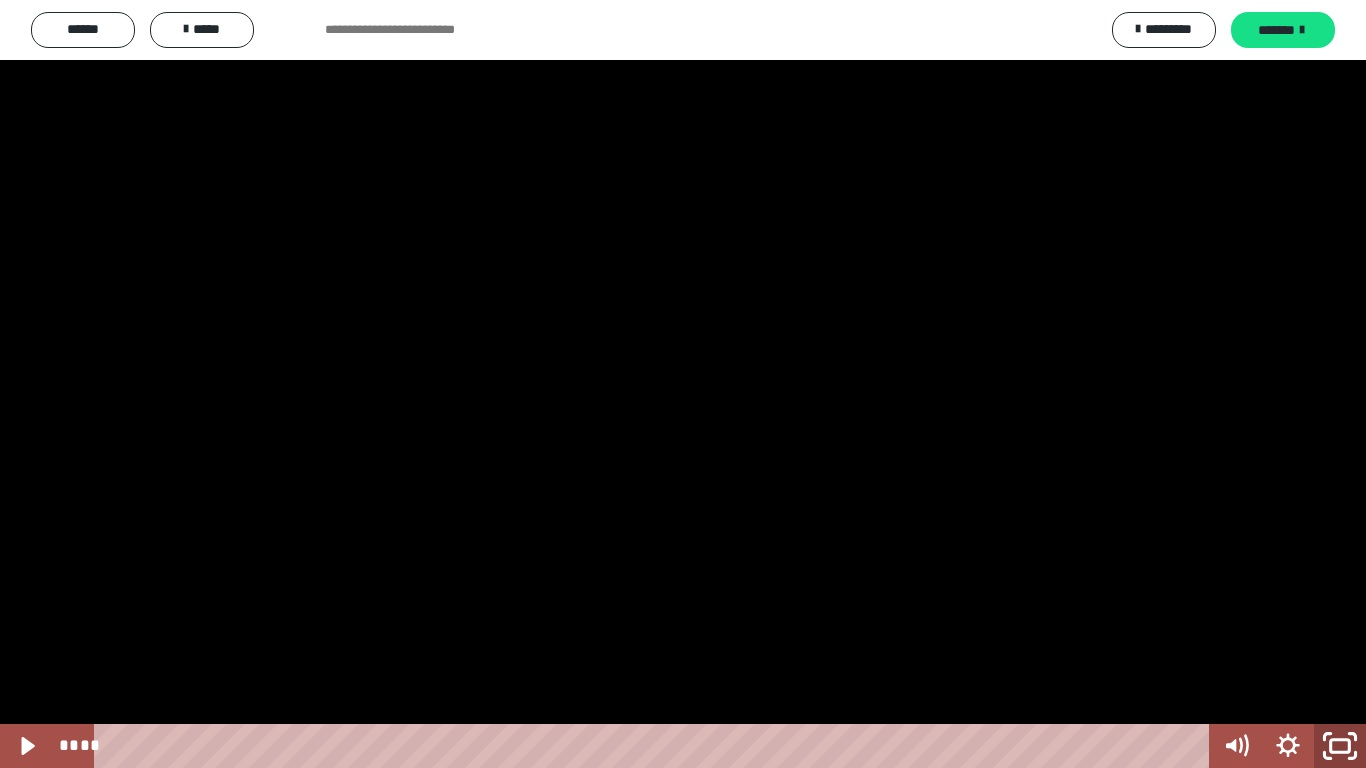 click 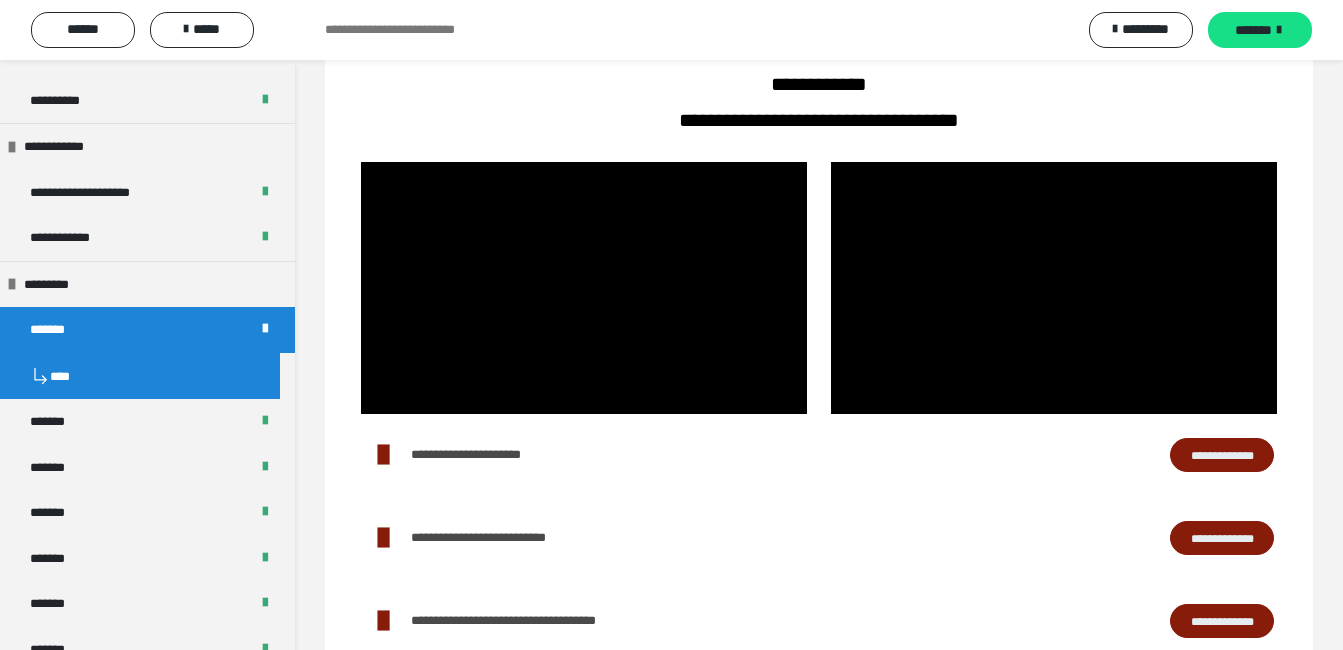 click on "****" at bounding box center [140, 376] 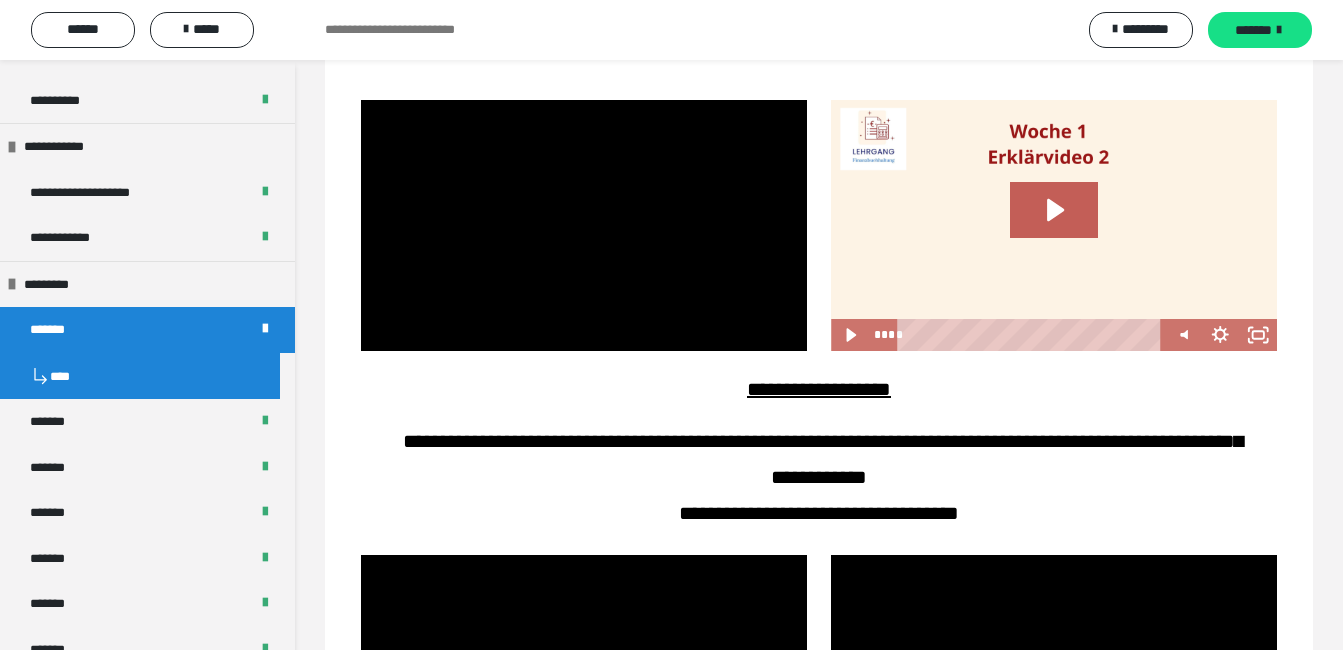 scroll, scrollTop: 1918, scrollLeft: 0, axis: vertical 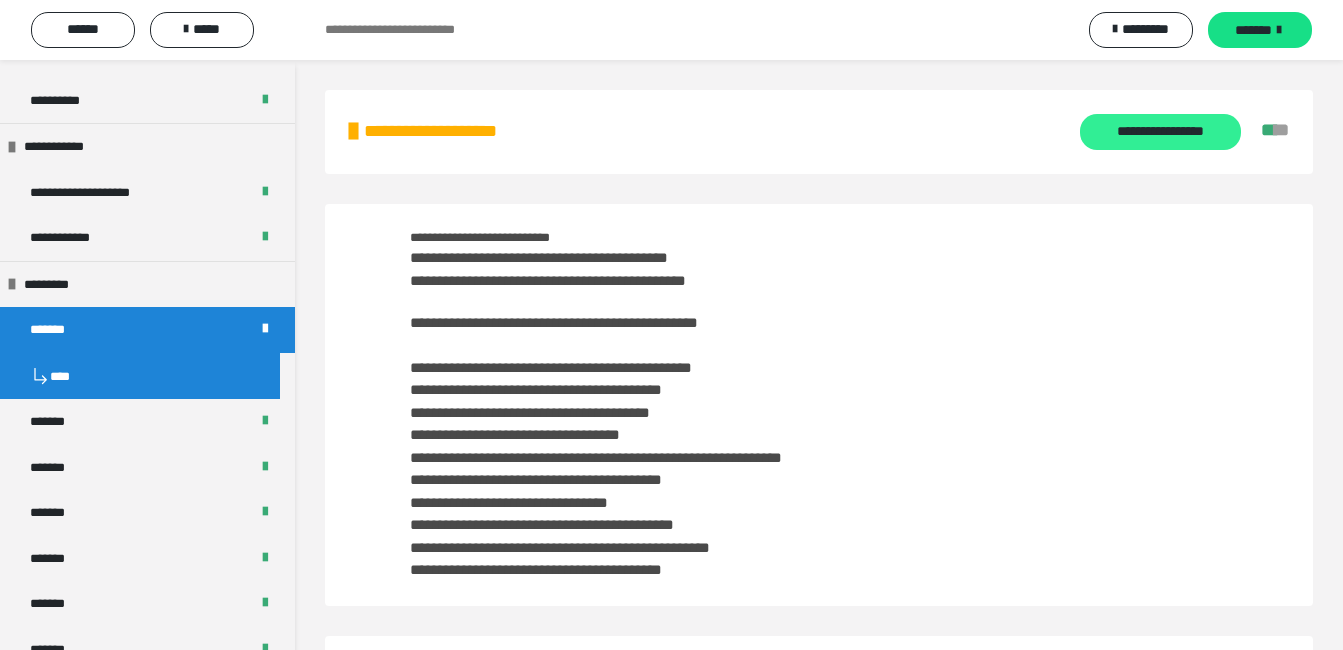 click on "**********" at bounding box center [1160, 132] 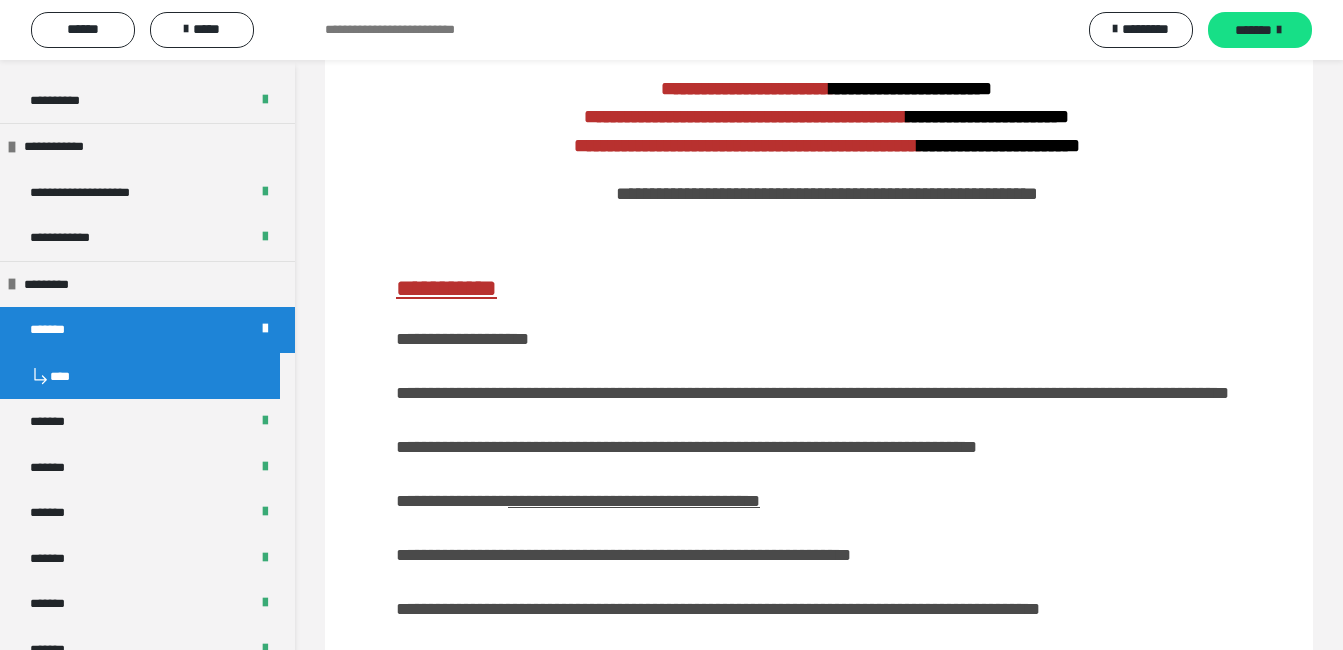 scroll, scrollTop: 618, scrollLeft: 0, axis: vertical 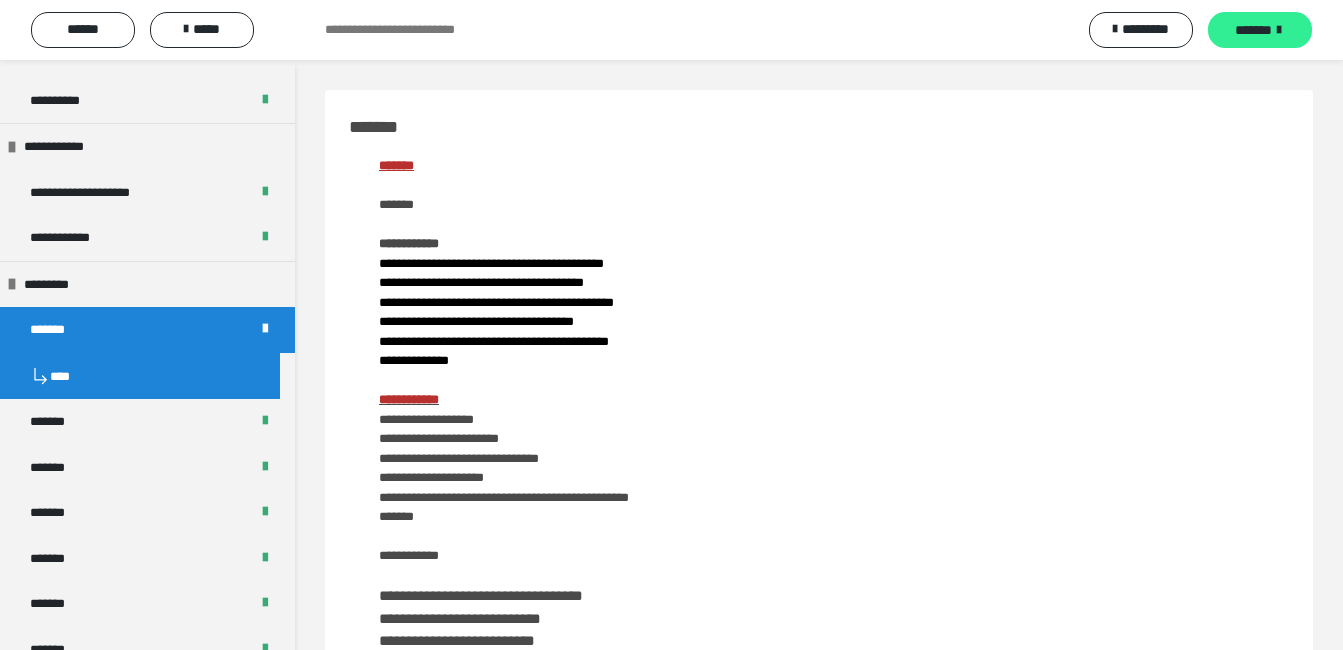 click on "*******" at bounding box center (1253, 30) 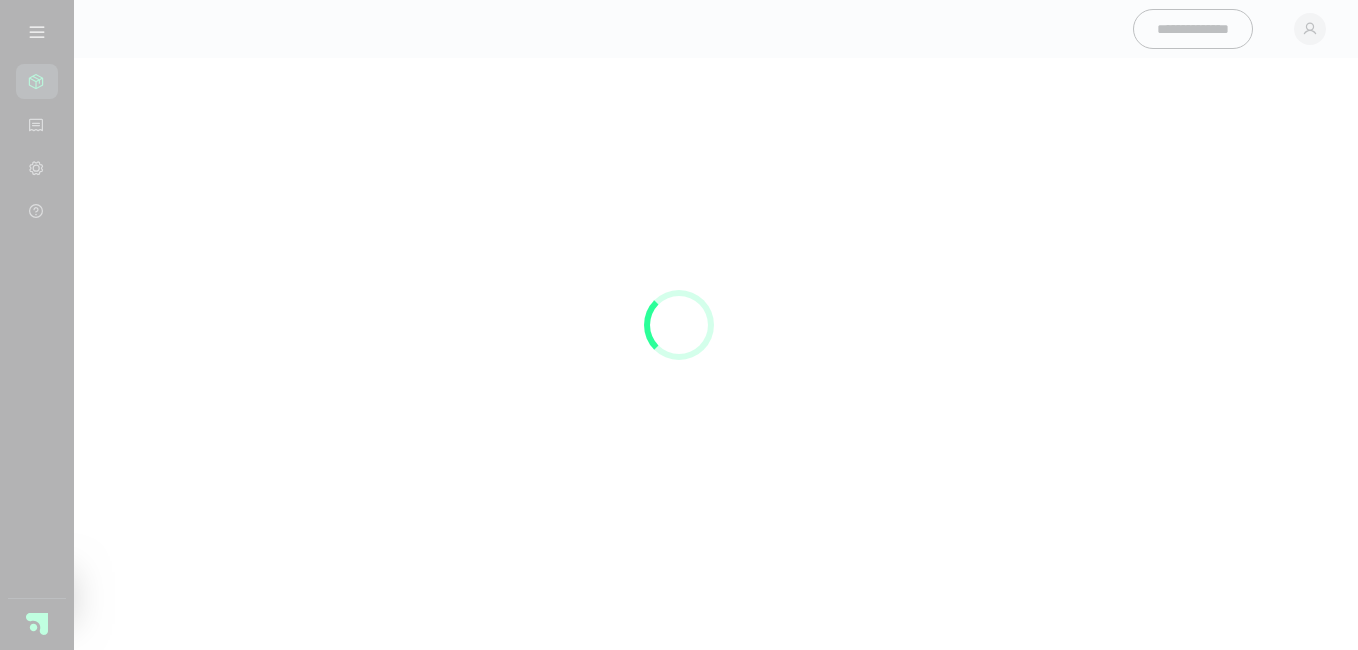 scroll, scrollTop: 0, scrollLeft: 0, axis: both 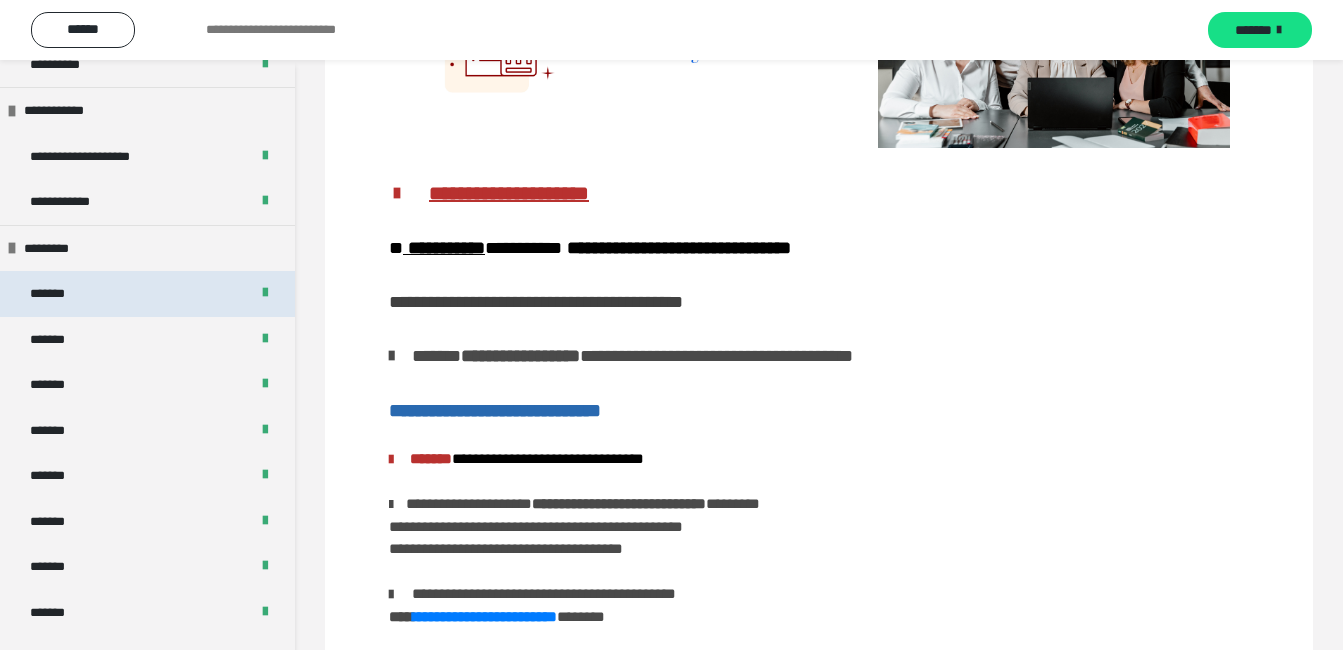 click on "*******" at bounding box center (147, 294) 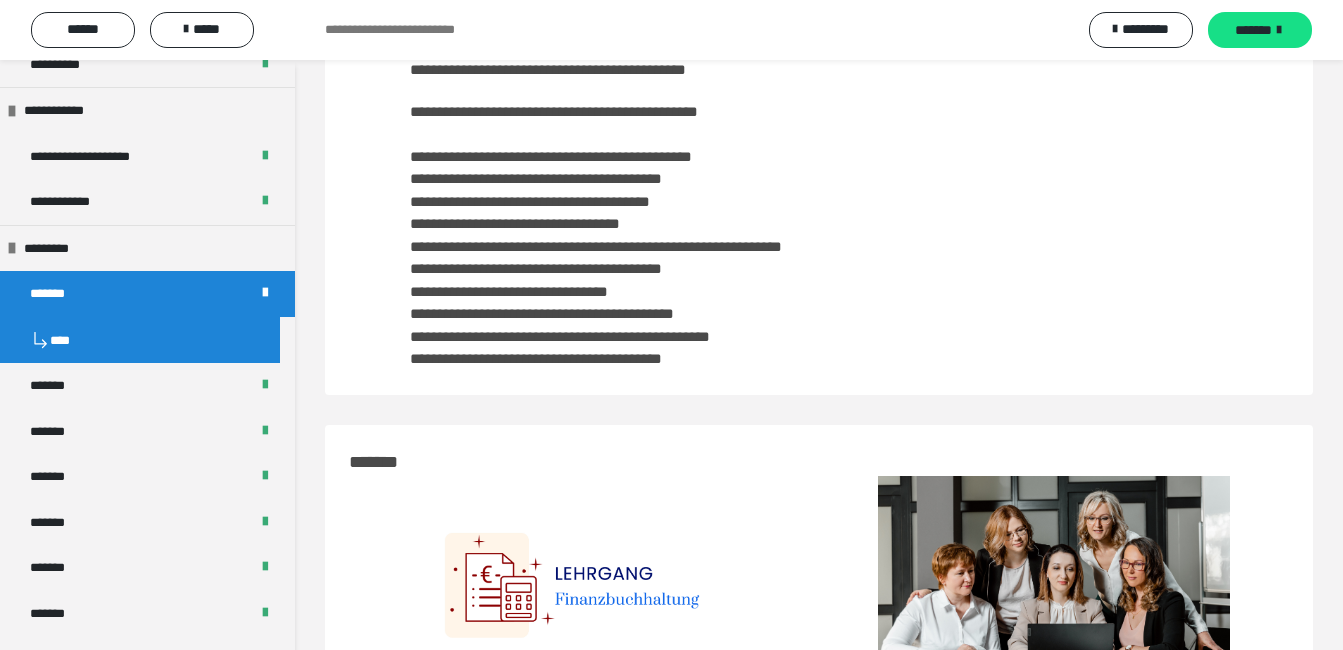 scroll, scrollTop: 757, scrollLeft: 0, axis: vertical 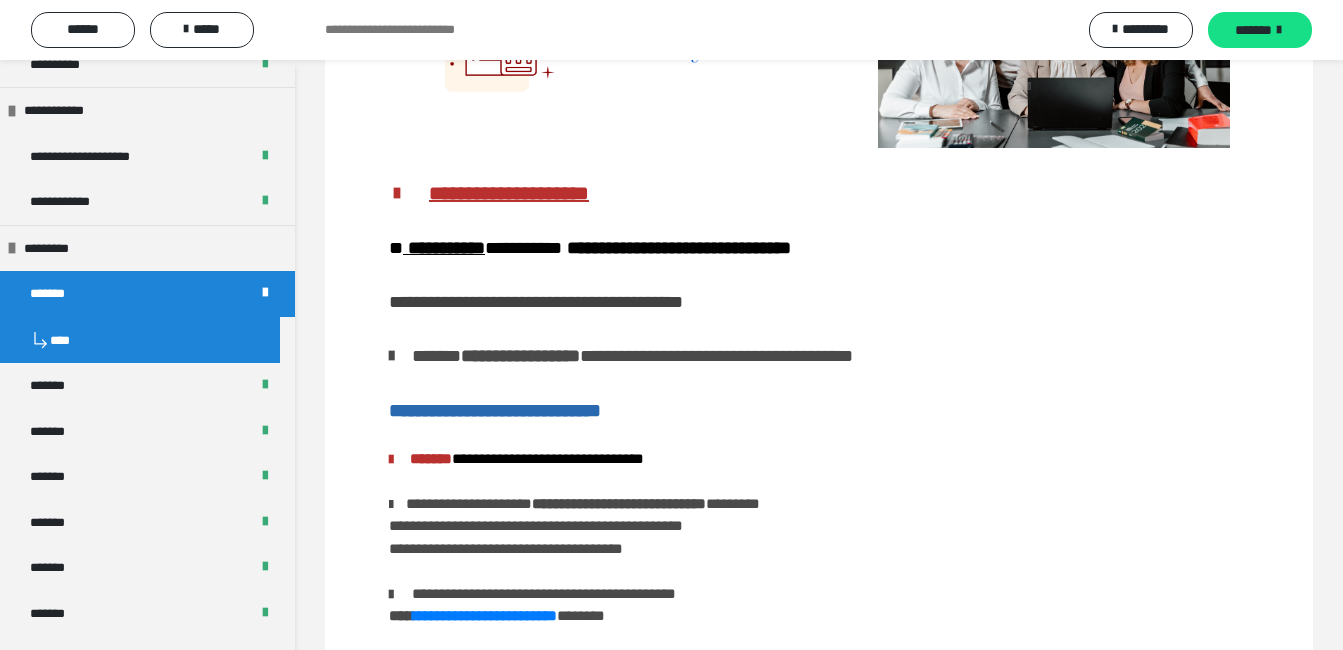 click on "*******" at bounding box center [147, 294] 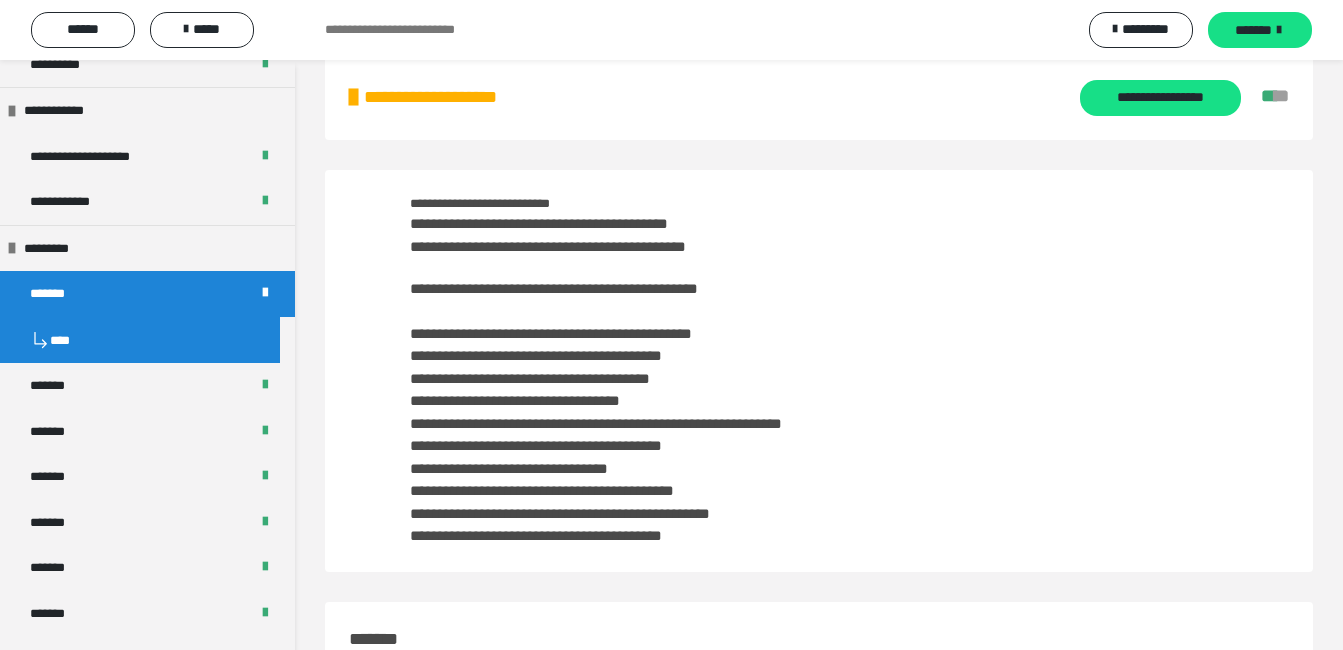 scroll, scrollTop: 25, scrollLeft: 0, axis: vertical 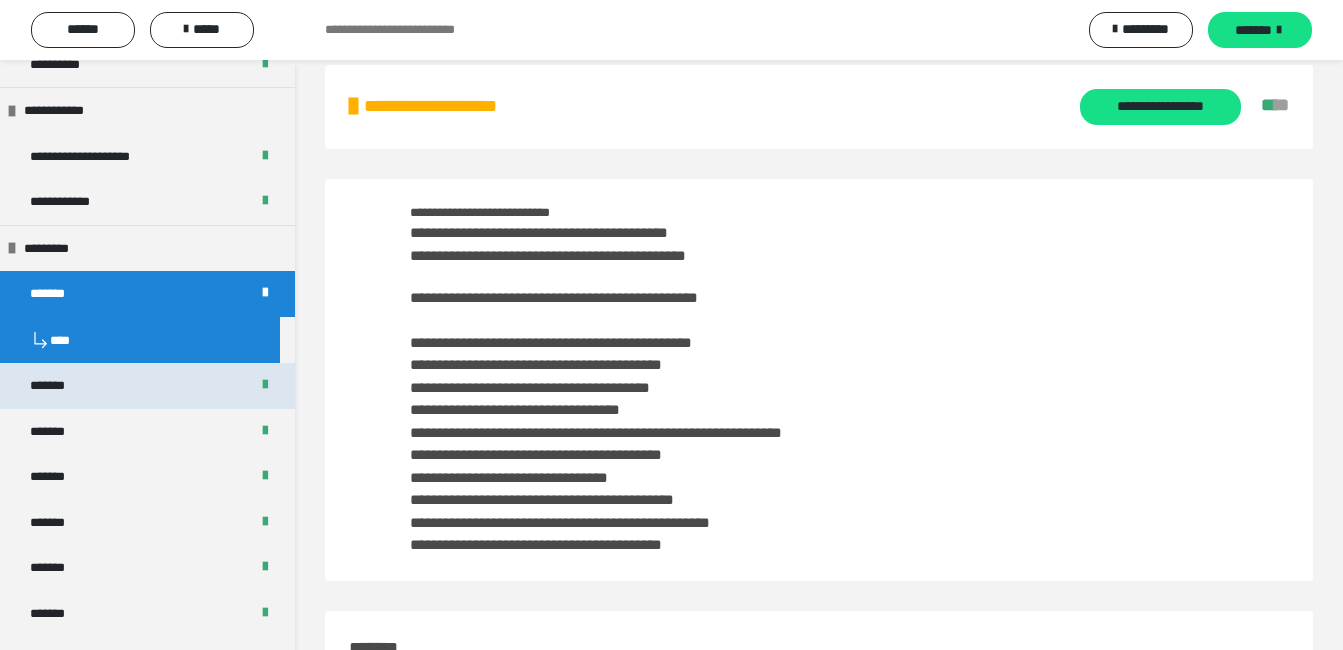 click on "*******" at bounding box center (147, 386) 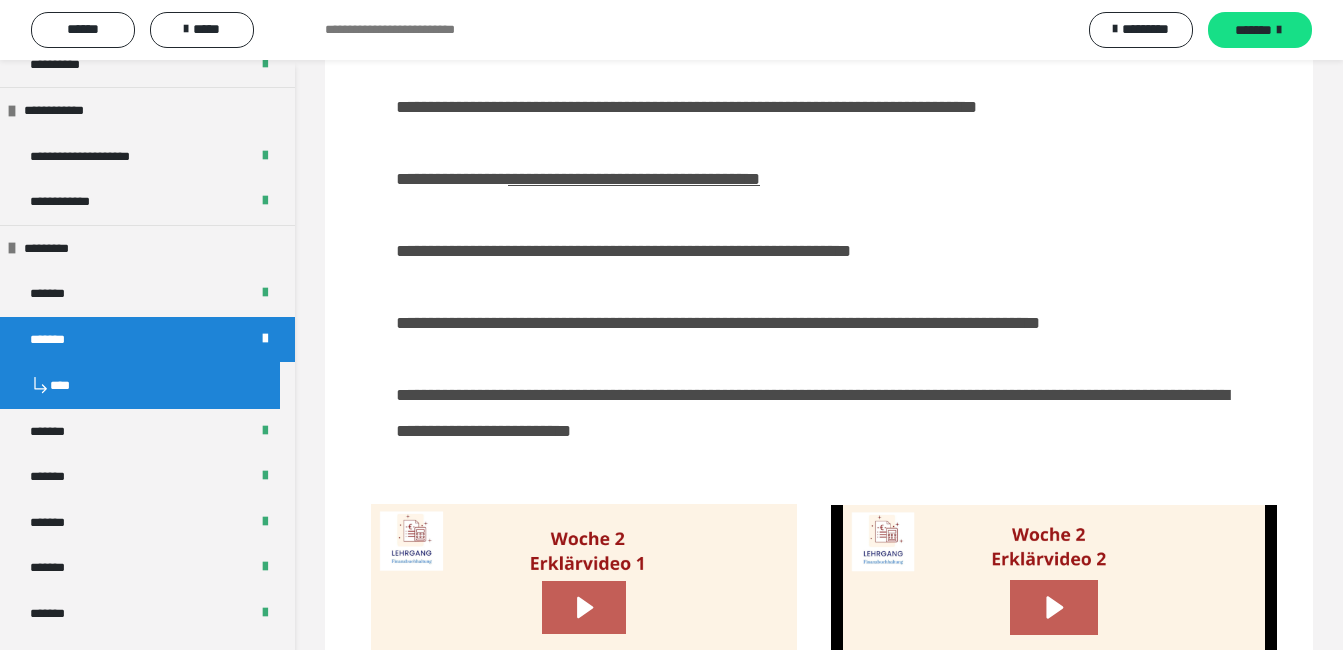 scroll, scrollTop: 1361, scrollLeft: 0, axis: vertical 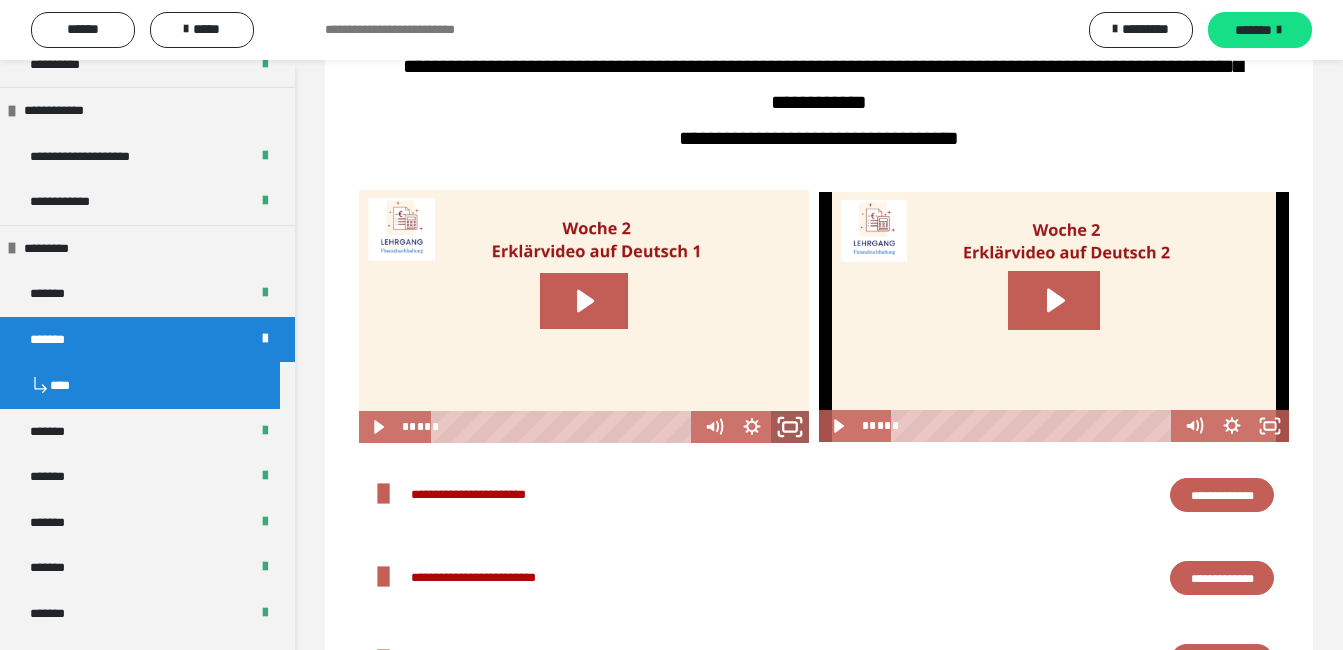 click 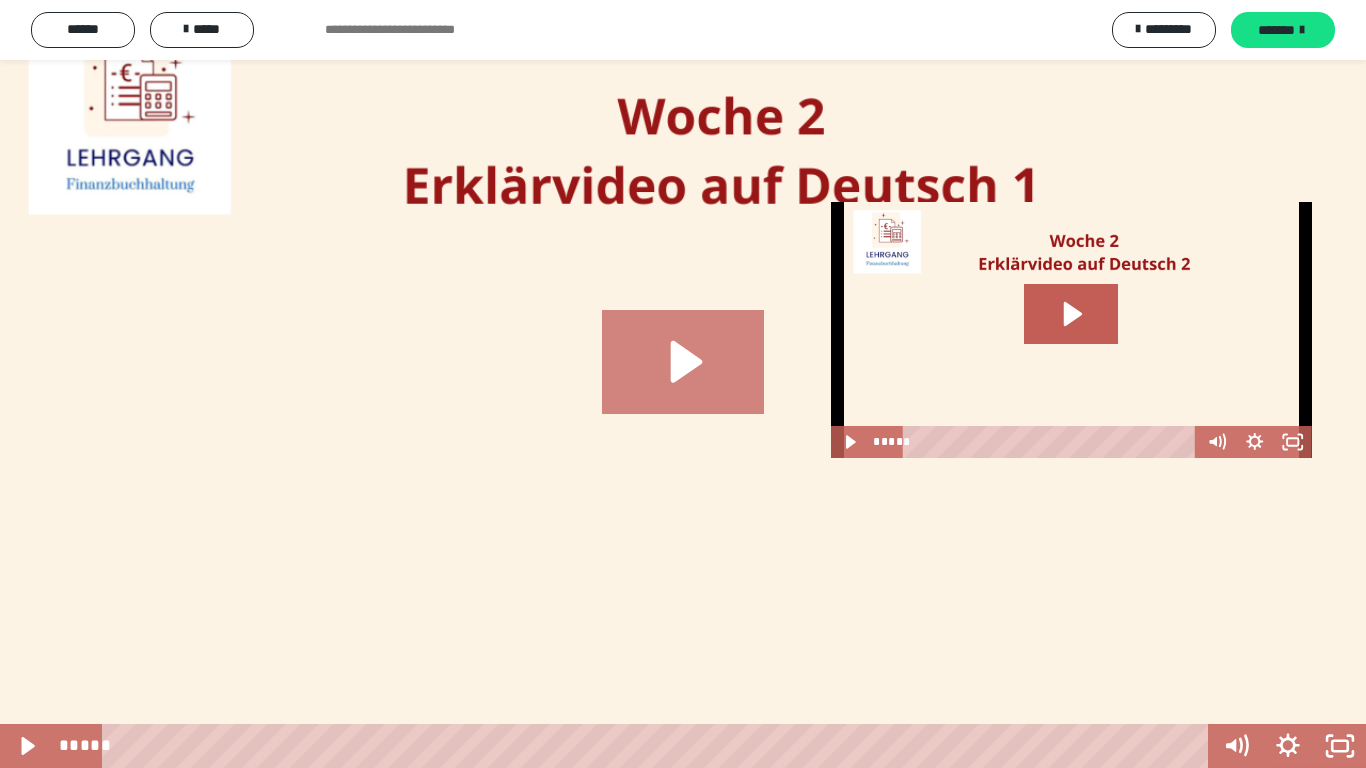 click 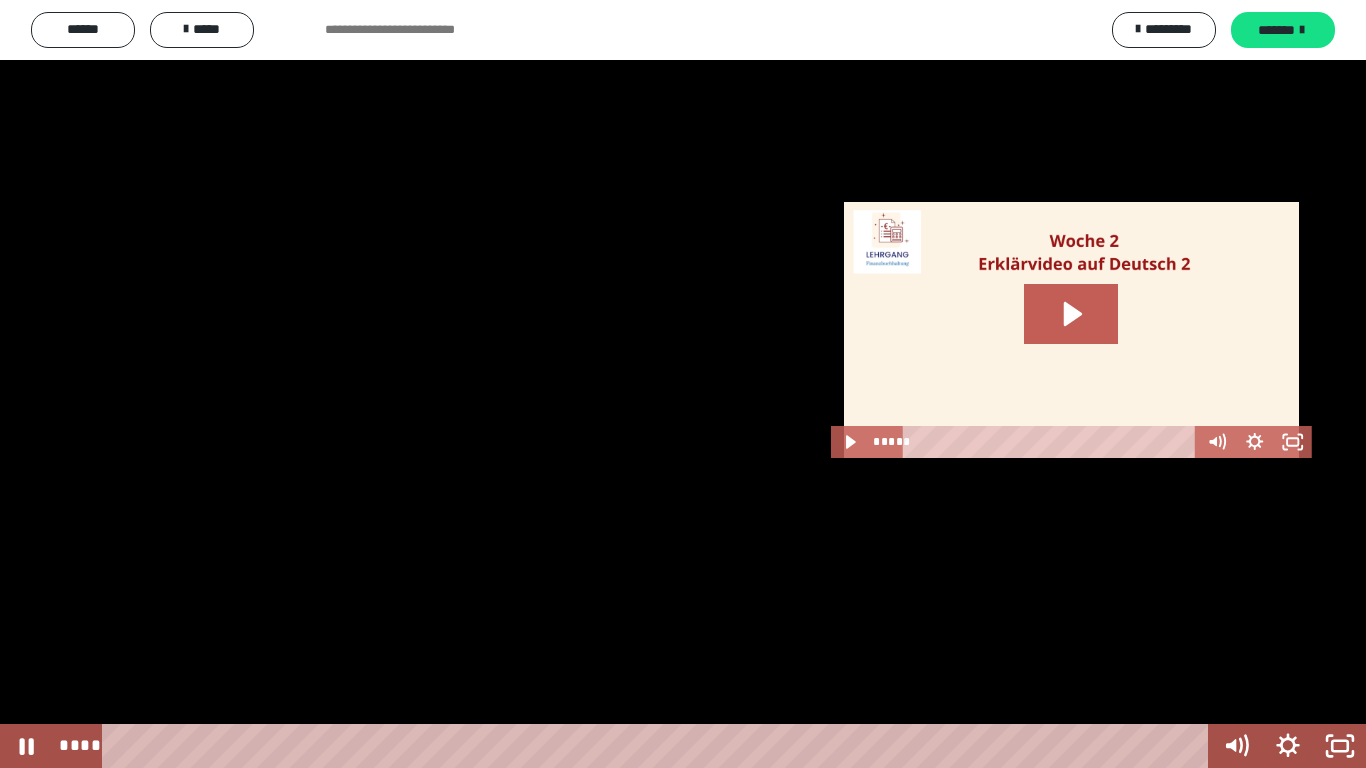 click at bounding box center (683, 384) 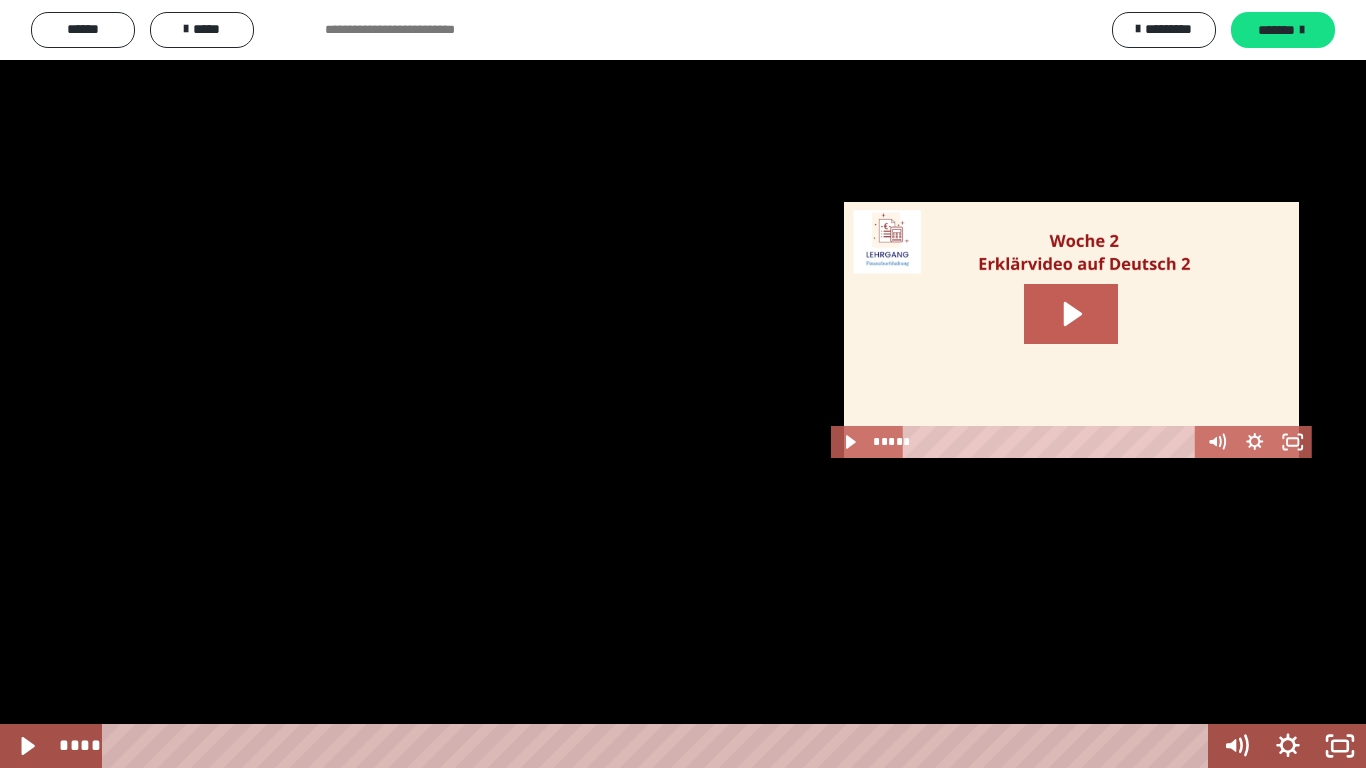 click at bounding box center [683, 384] 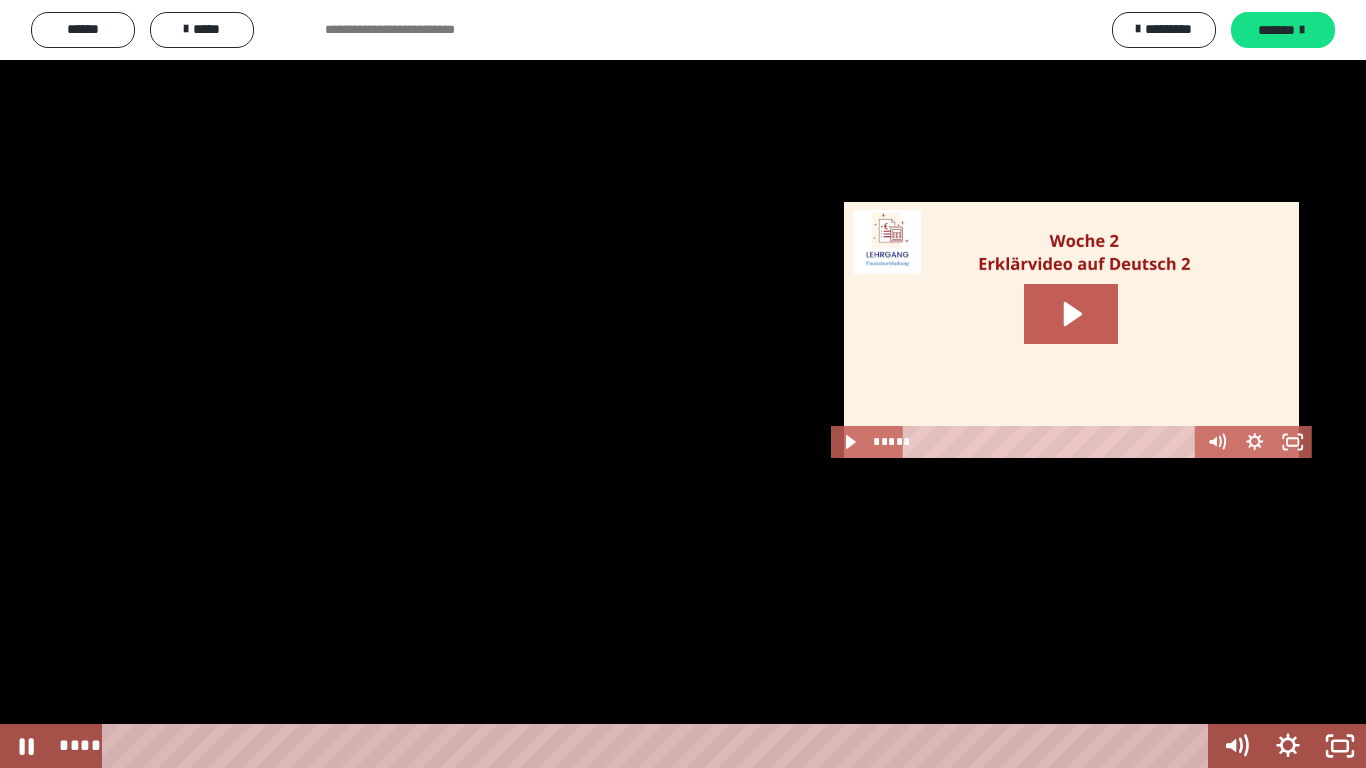 click at bounding box center (683, 384) 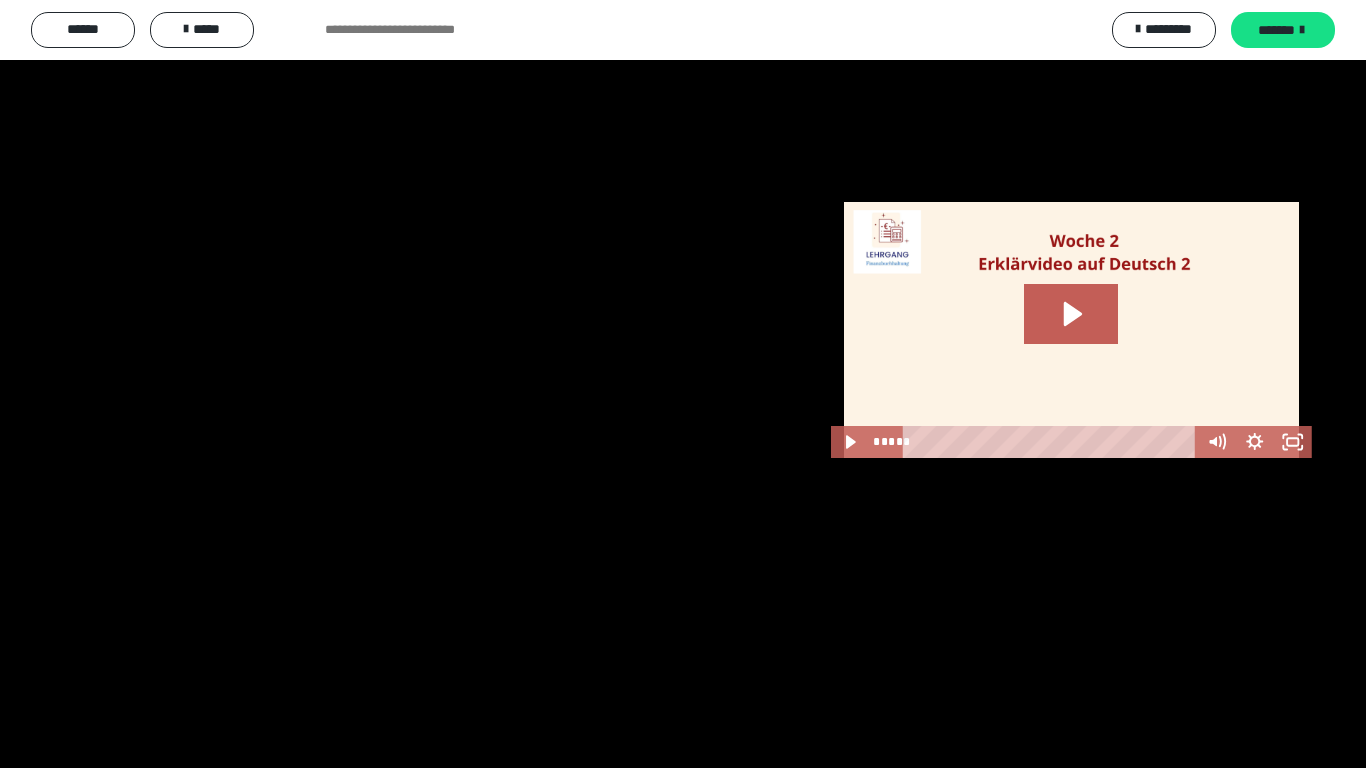 click at bounding box center (683, 384) 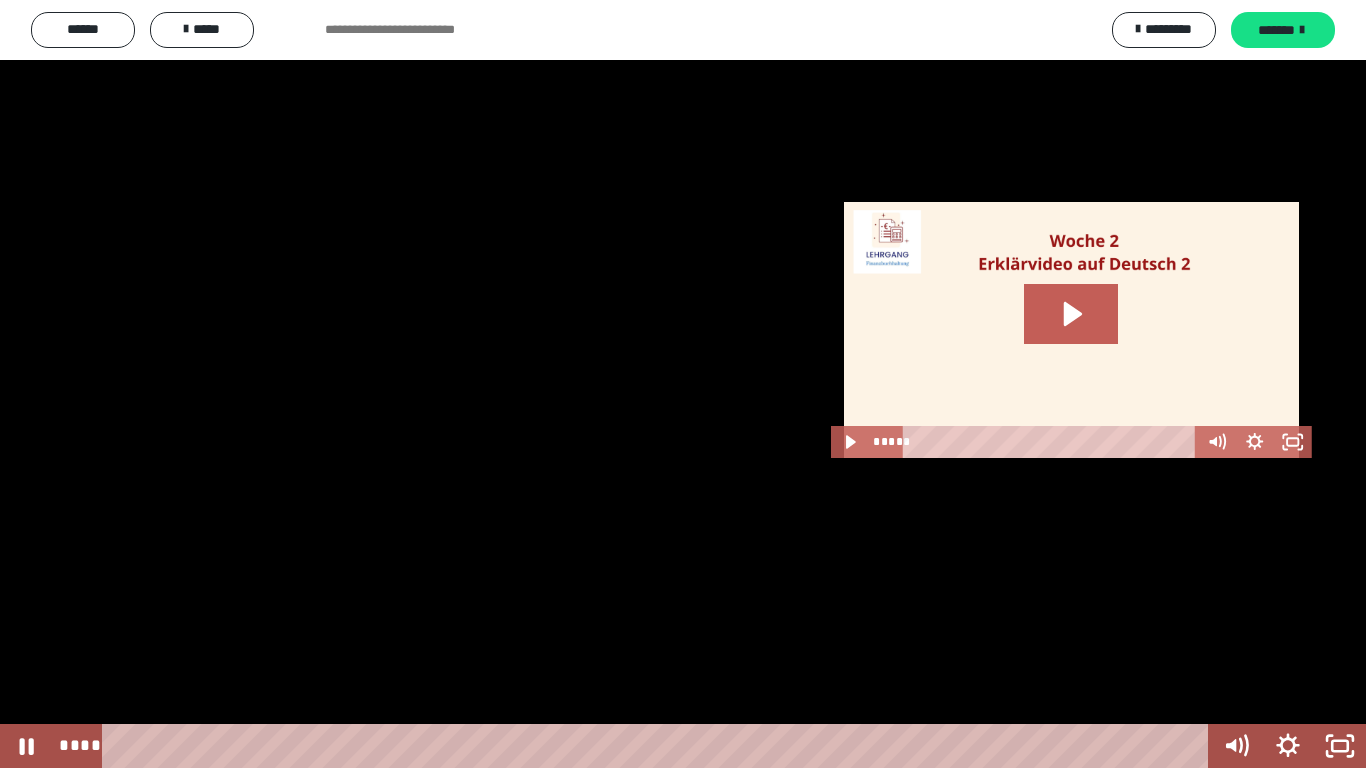 click at bounding box center [683, 384] 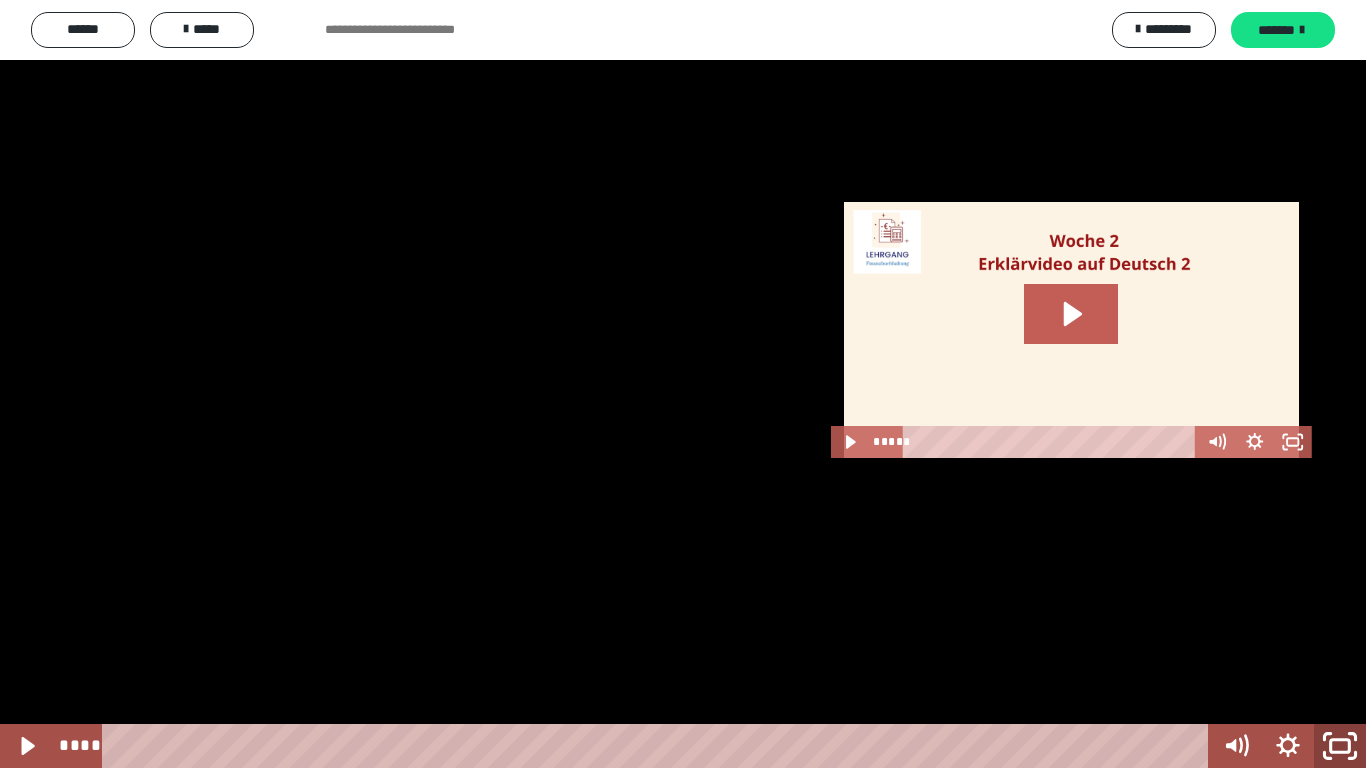 click 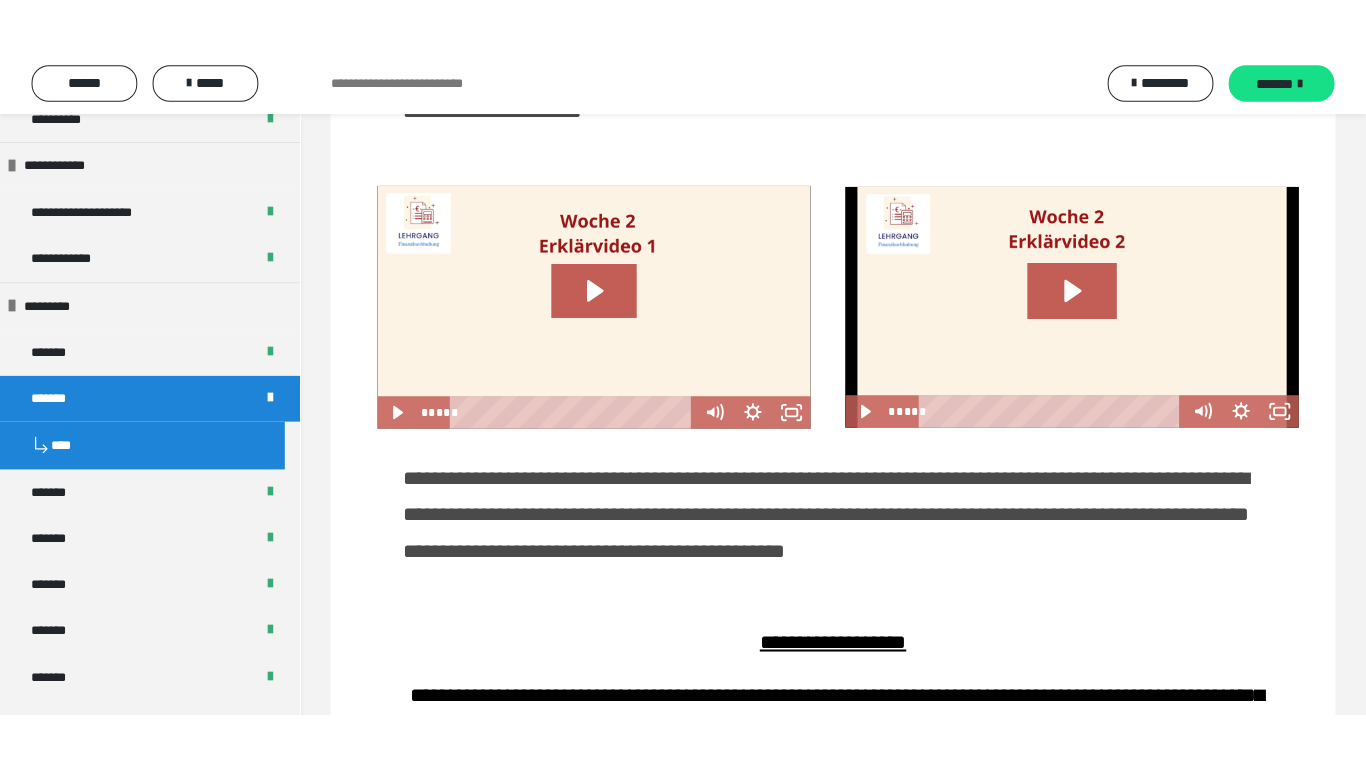 scroll, scrollTop: 1713, scrollLeft: 0, axis: vertical 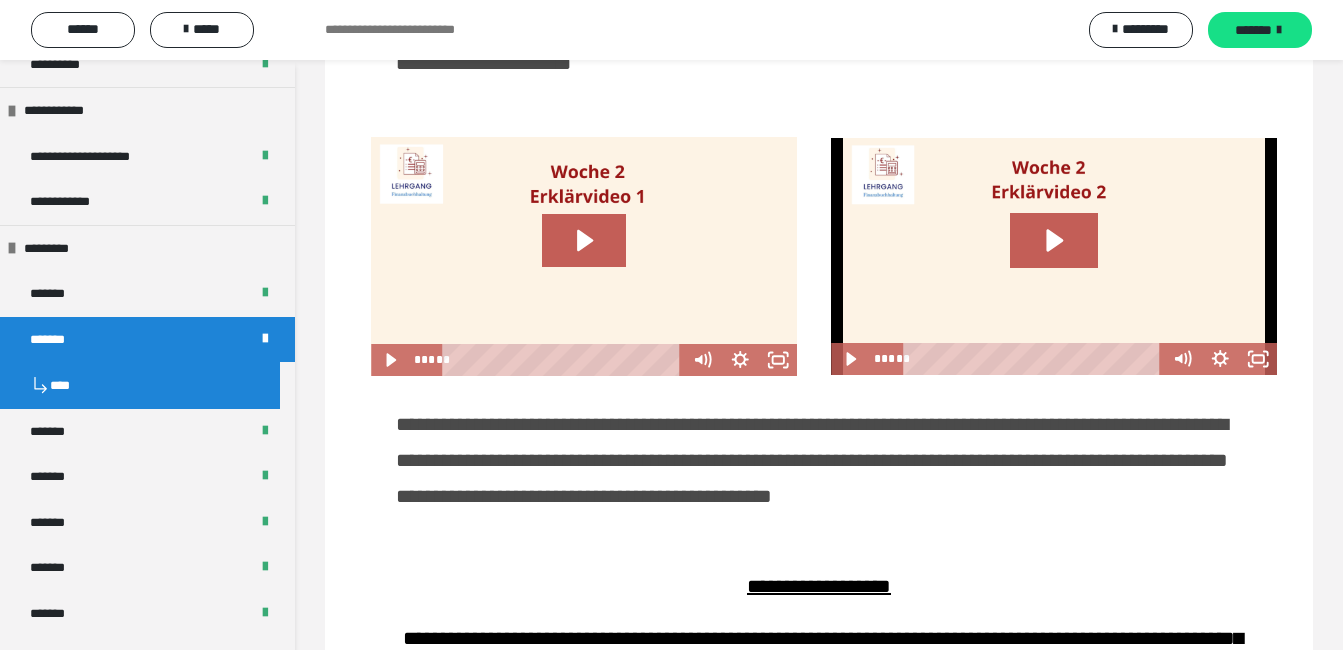 click at bounding box center [584, 257] 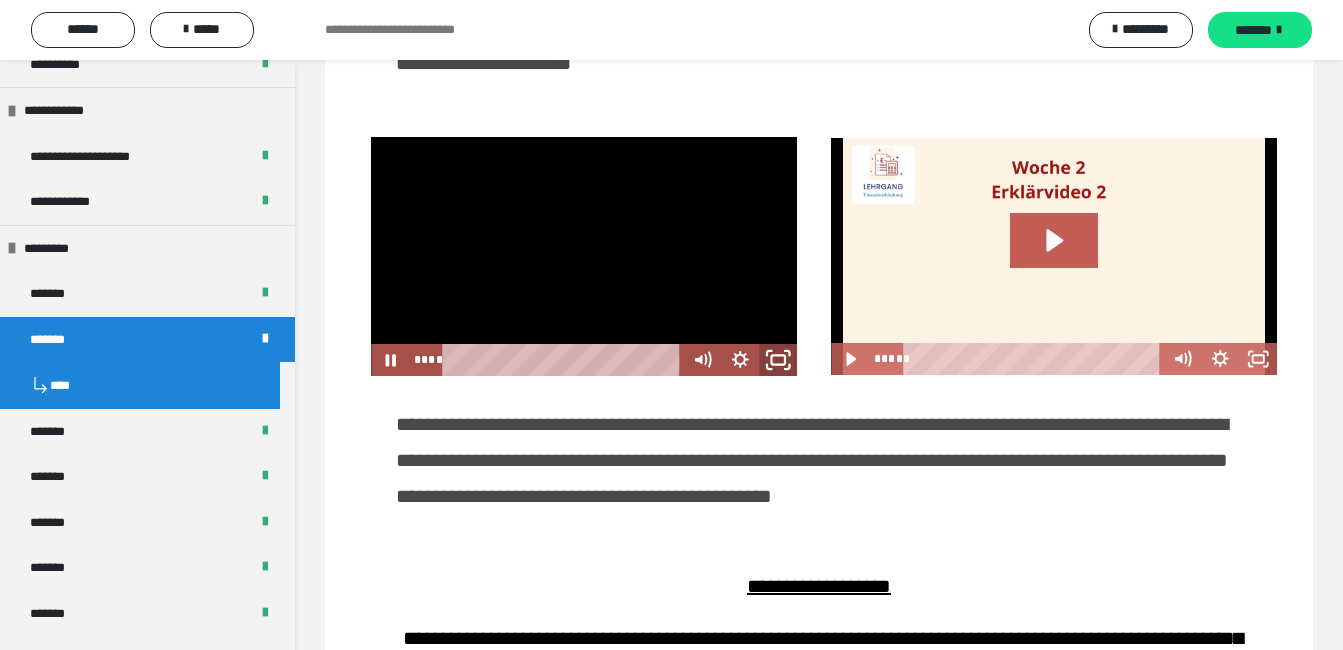 click 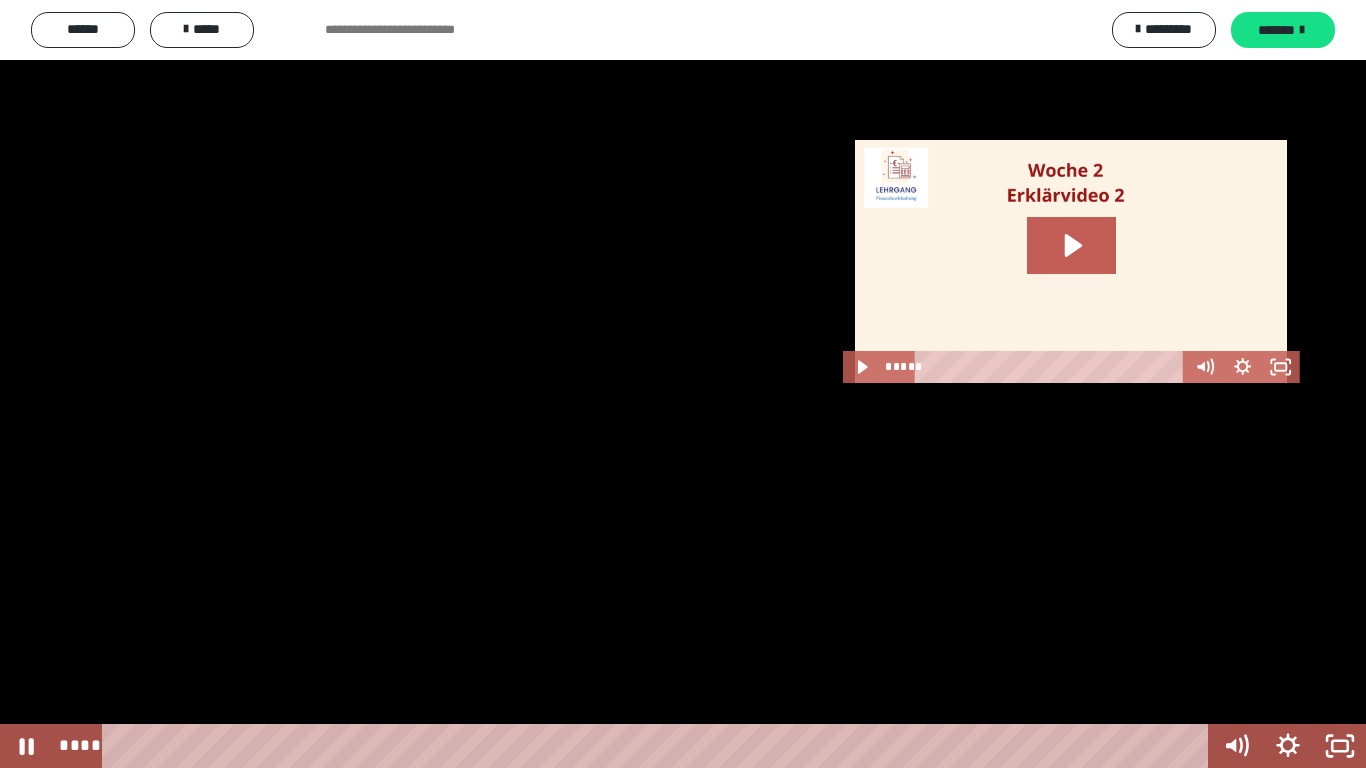 click at bounding box center (683, 384) 